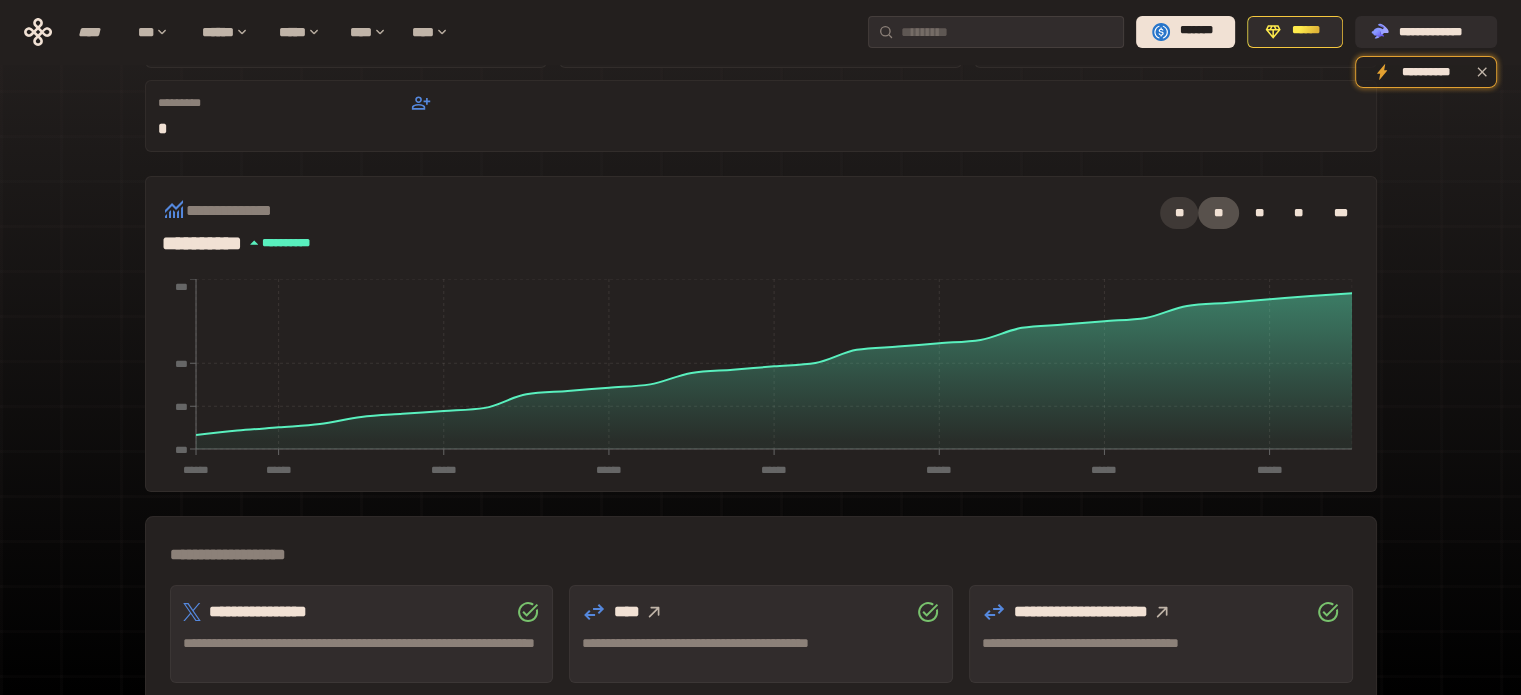 scroll, scrollTop: 589, scrollLeft: 0, axis: vertical 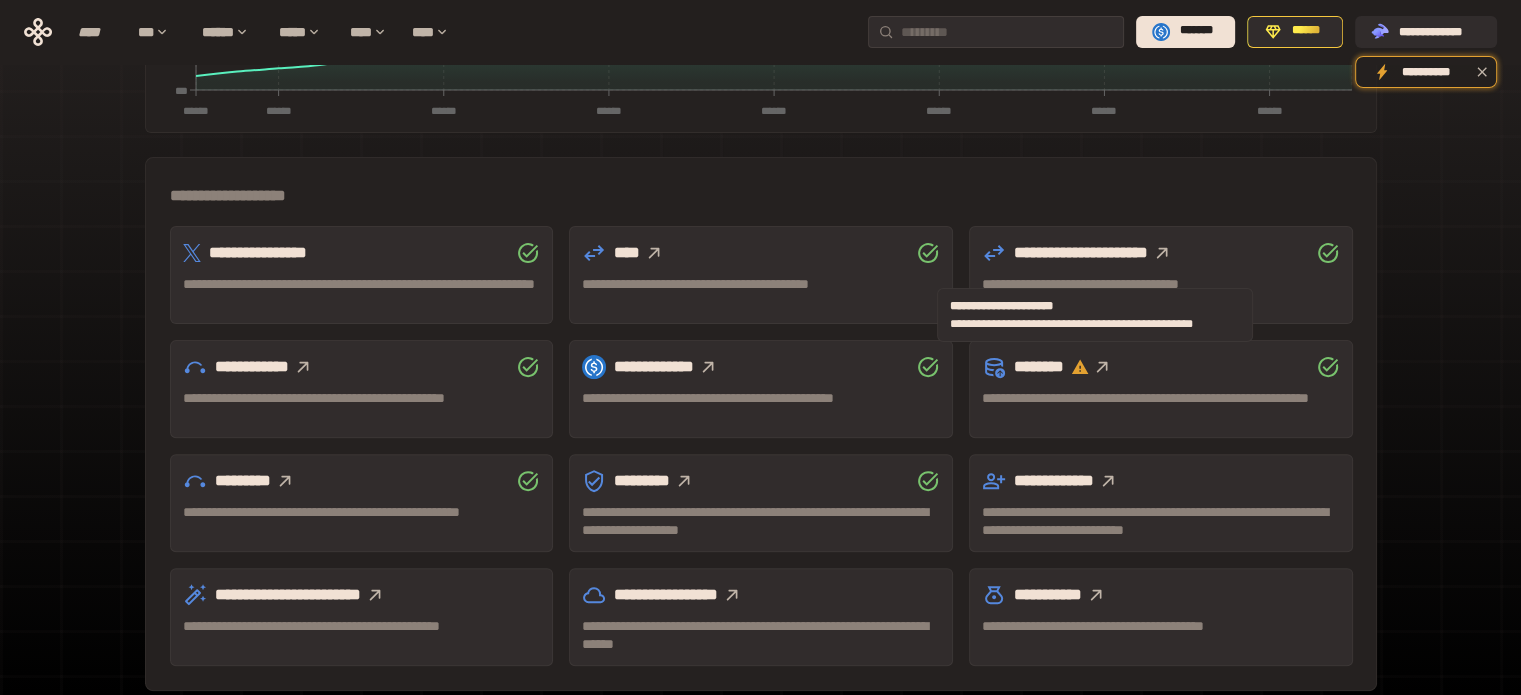 click 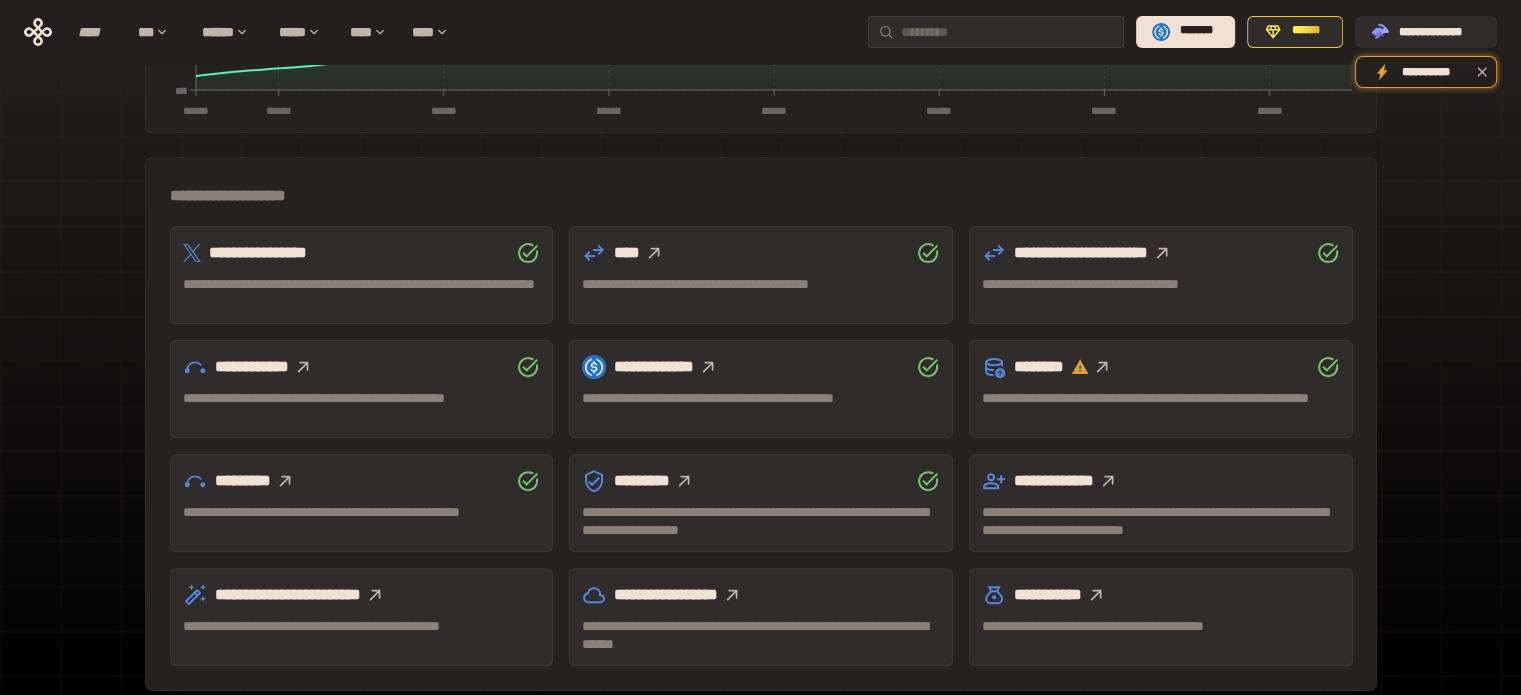 click 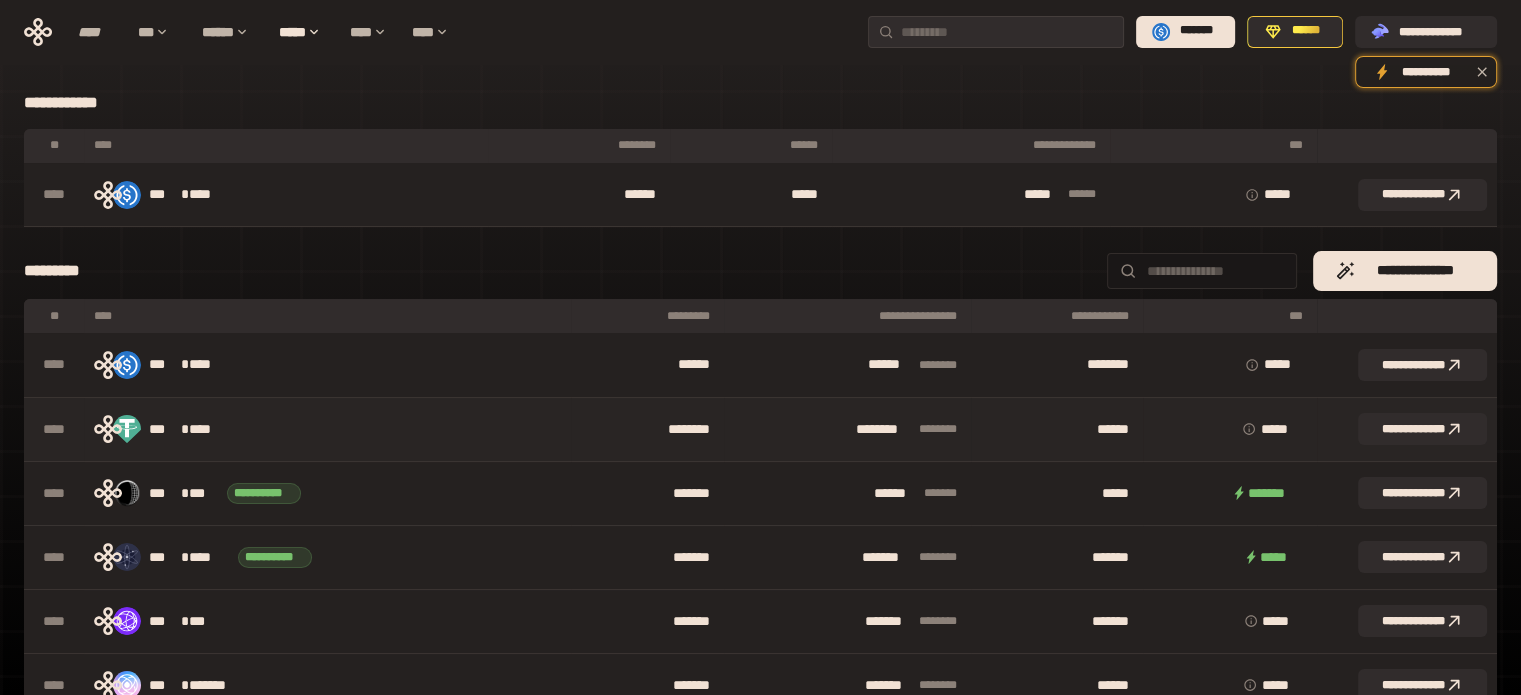 scroll, scrollTop: 0, scrollLeft: 0, axis: both 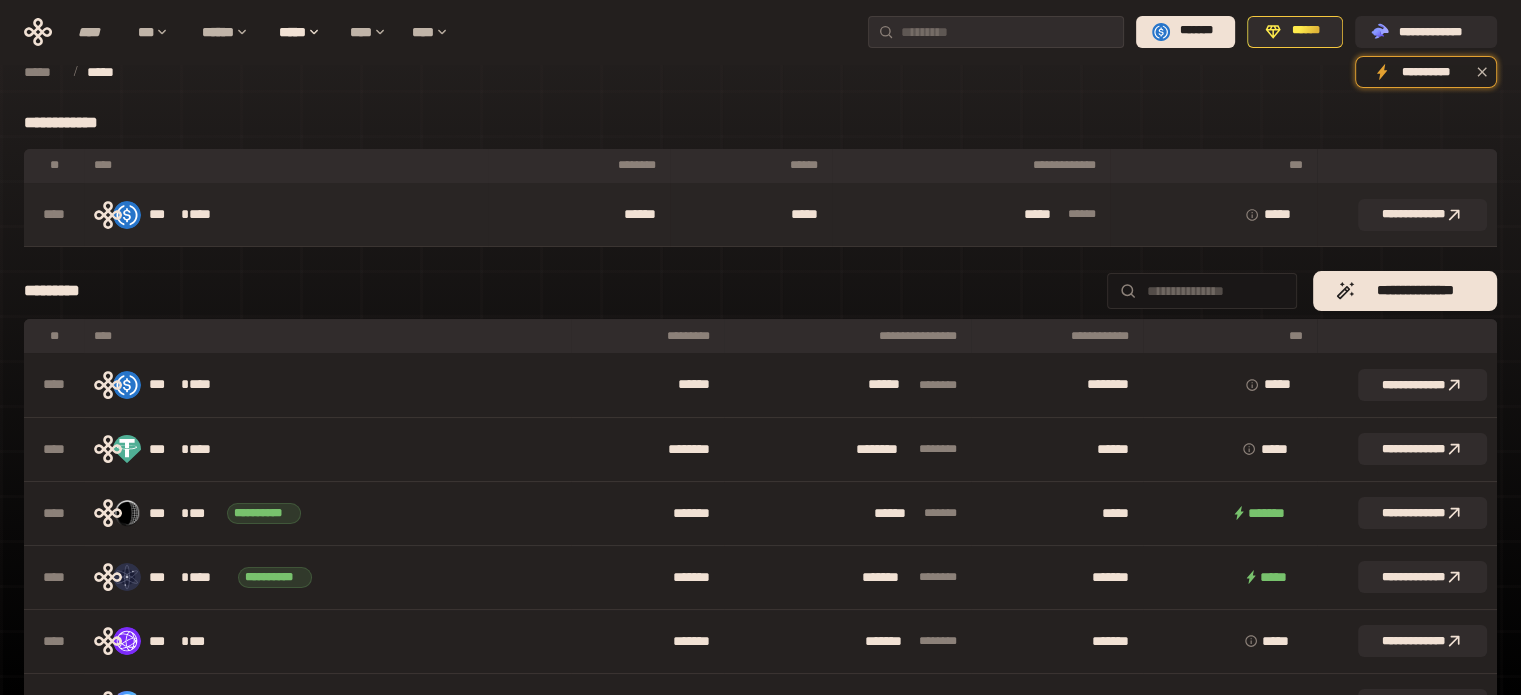 click on "*****" at bounding box center [750, 215] 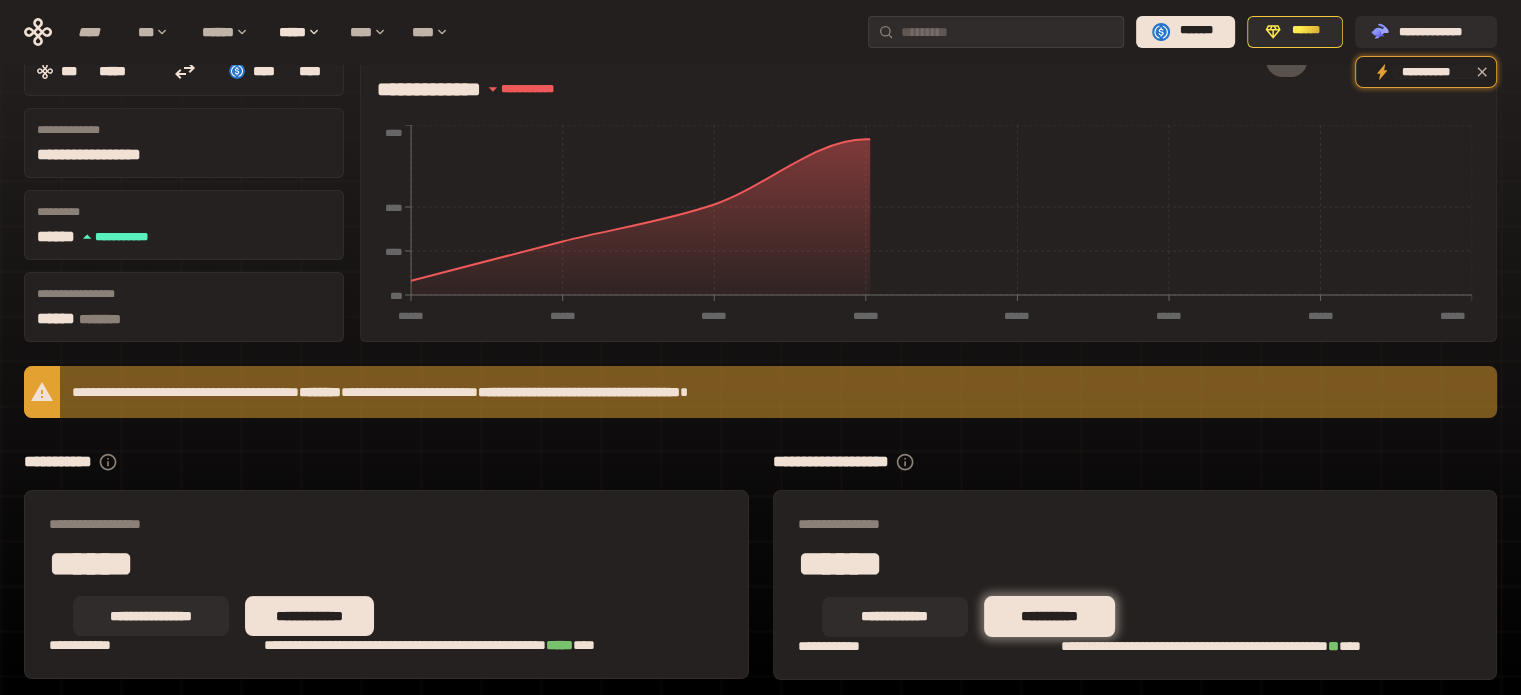 scroll, scrollTop: 166, scrollLeft: 0, axis: vertical 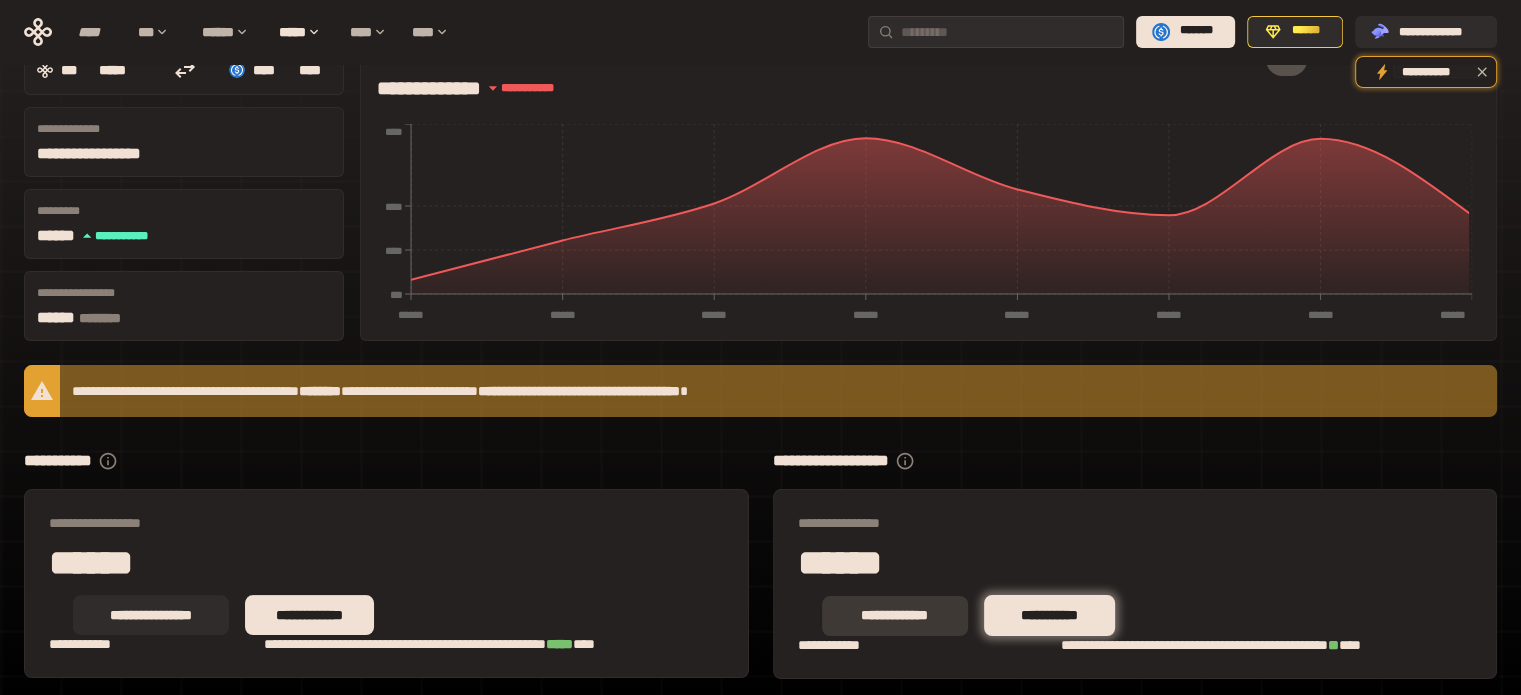 click on "**********" at bounding box center (895, 616) 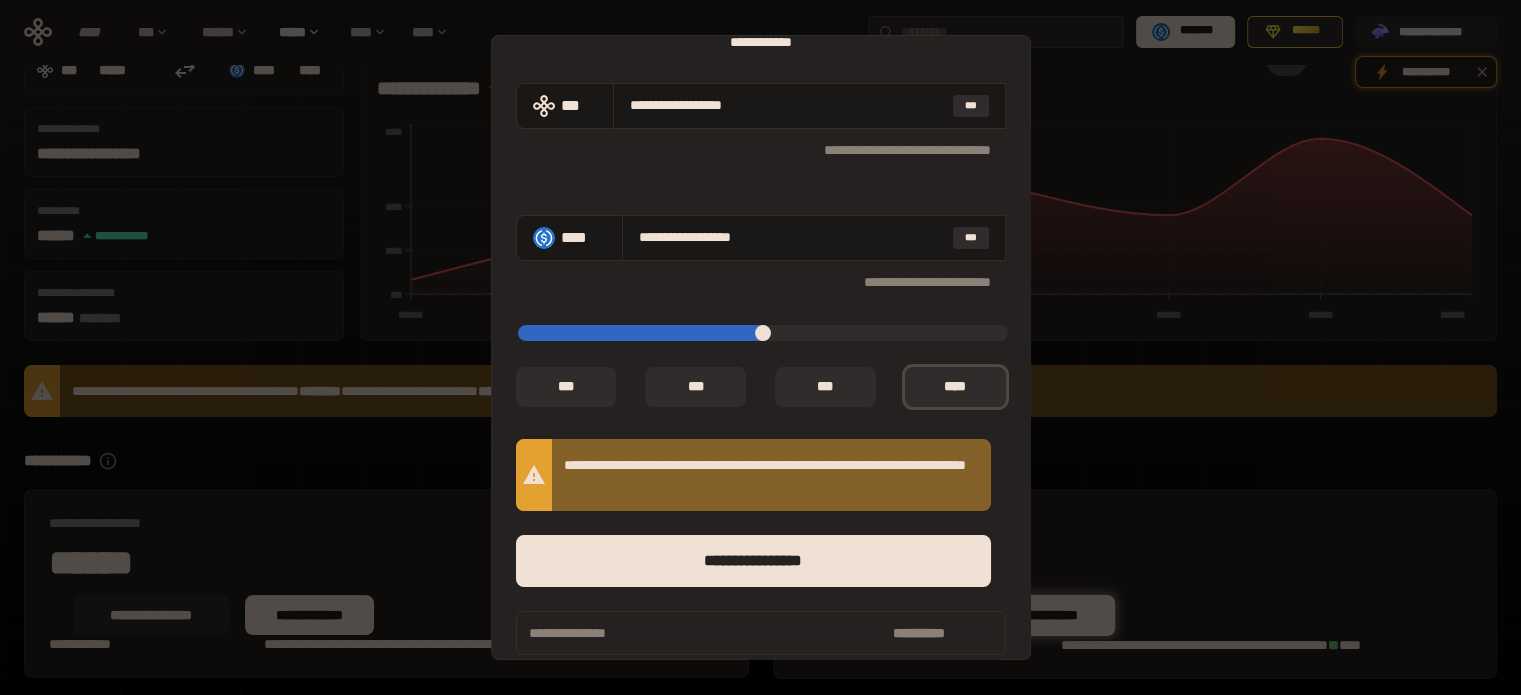 scroll, scrollTop: 166, scrollLeft: 0, axis: vertical 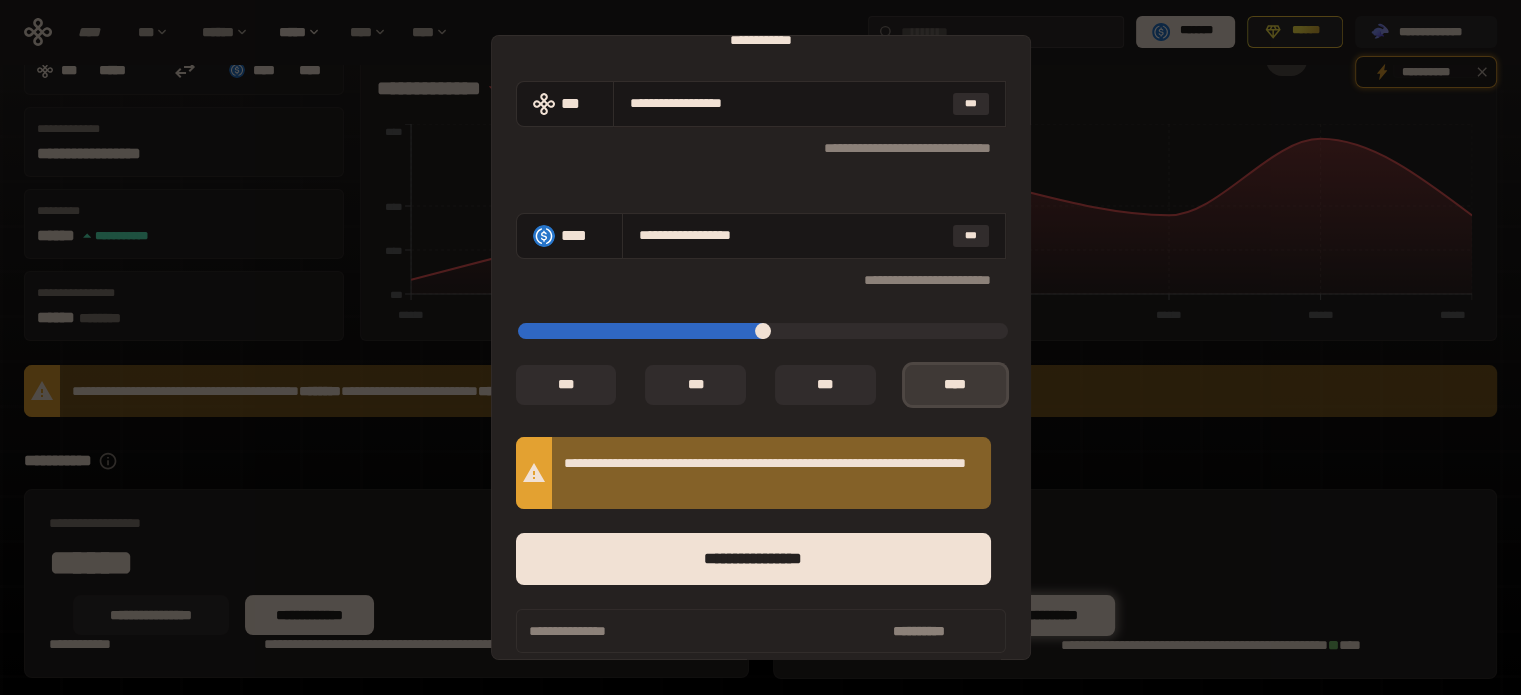 click on "*** *" at bounding box center [955, 385] 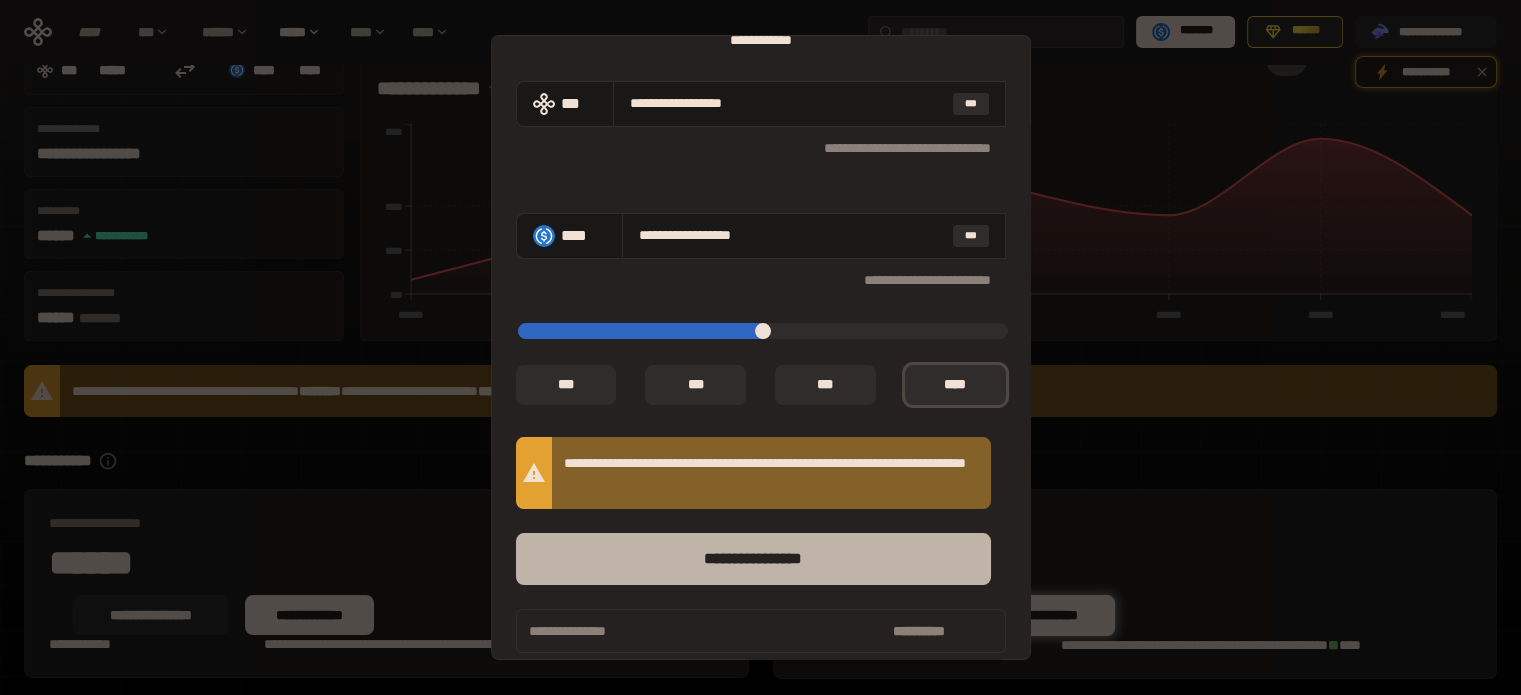 click on "****** *********" at bounding box center (753, 559) 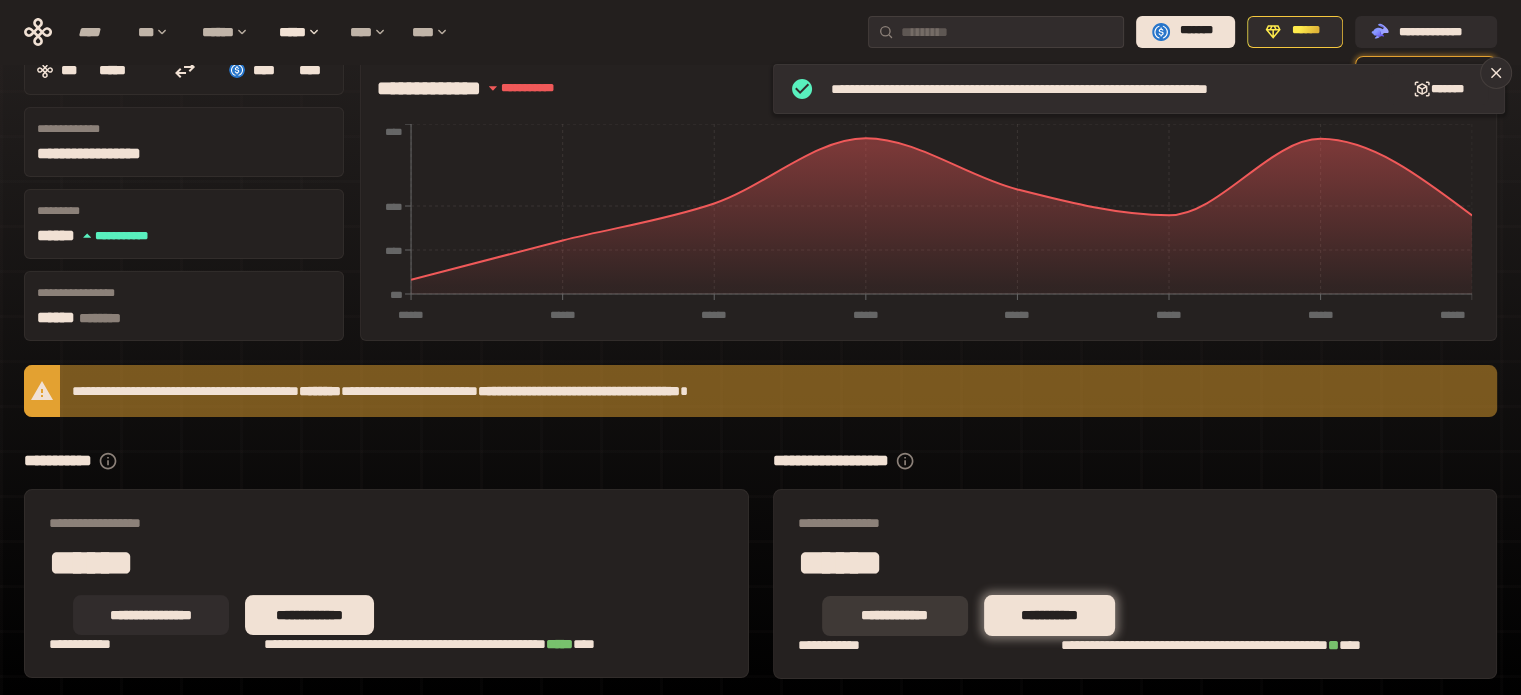 click on "**********" at bounding box center (895, 616) 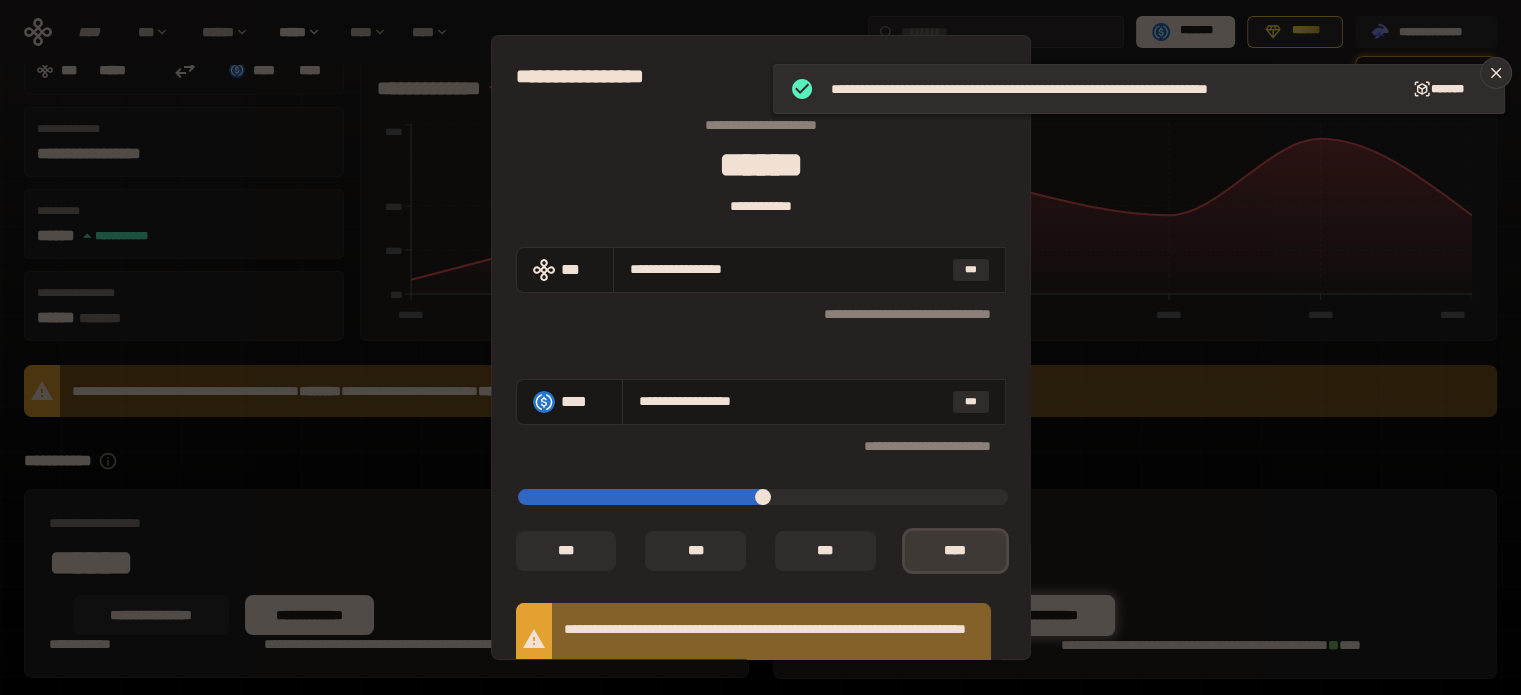 click on "*** *" at bounding box center (955, 551) 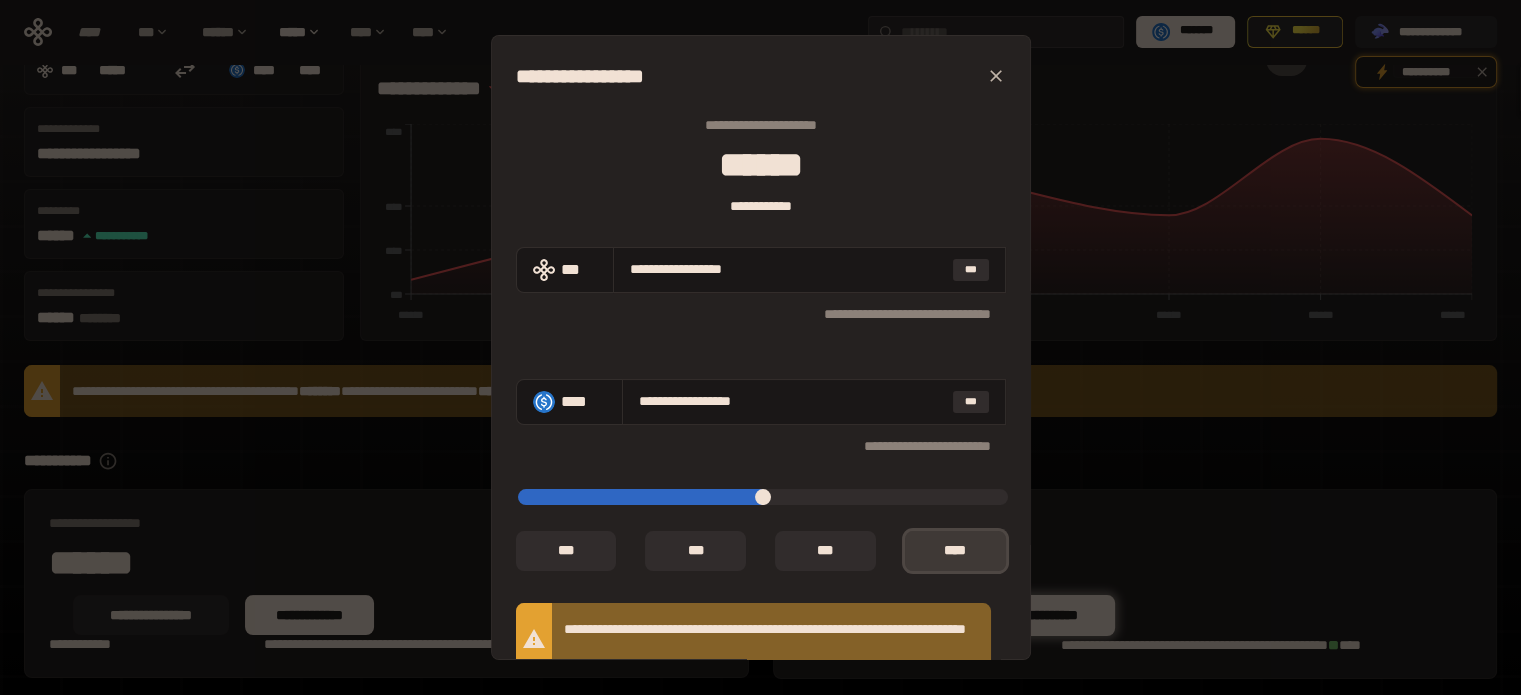 scroll, scrollTop: 166, scrollLeft: 0, axis: vertical 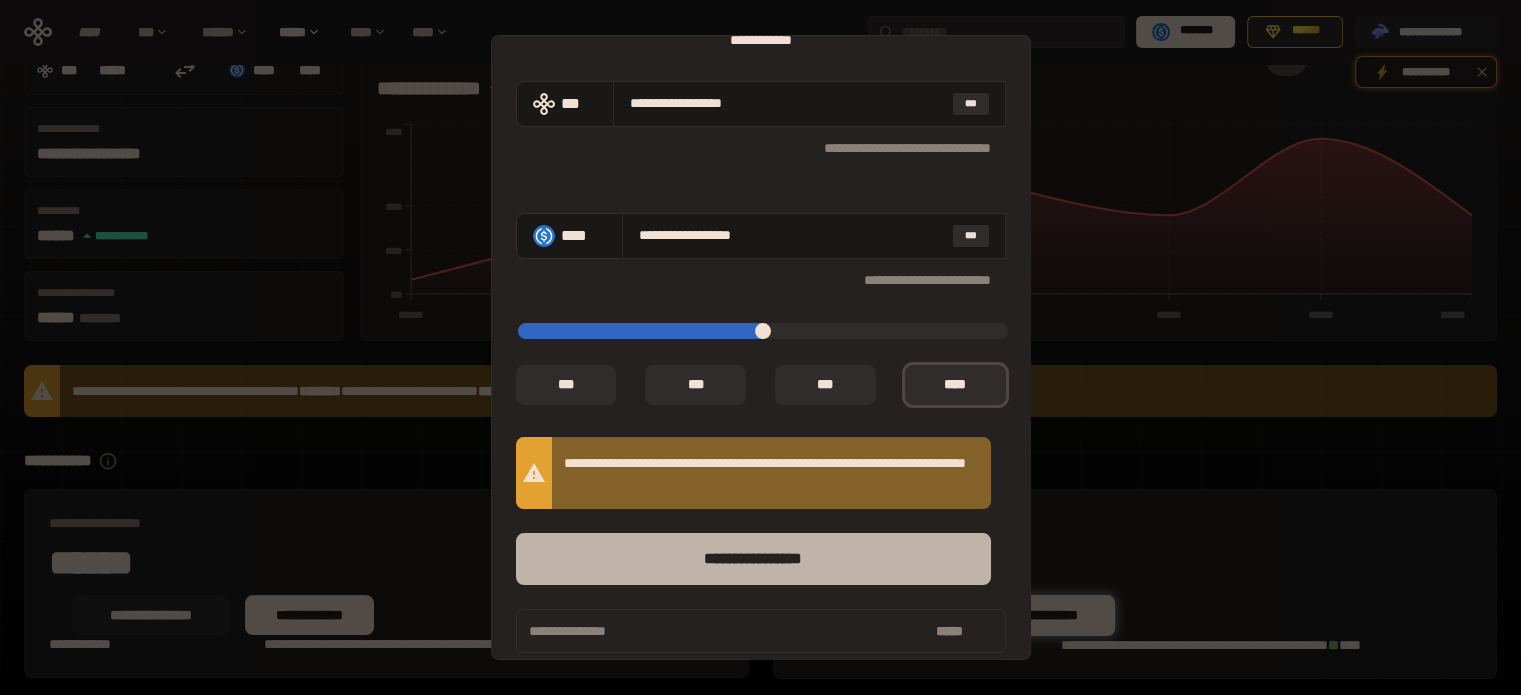 click on "****** *********" at bounding box center [753, 559] 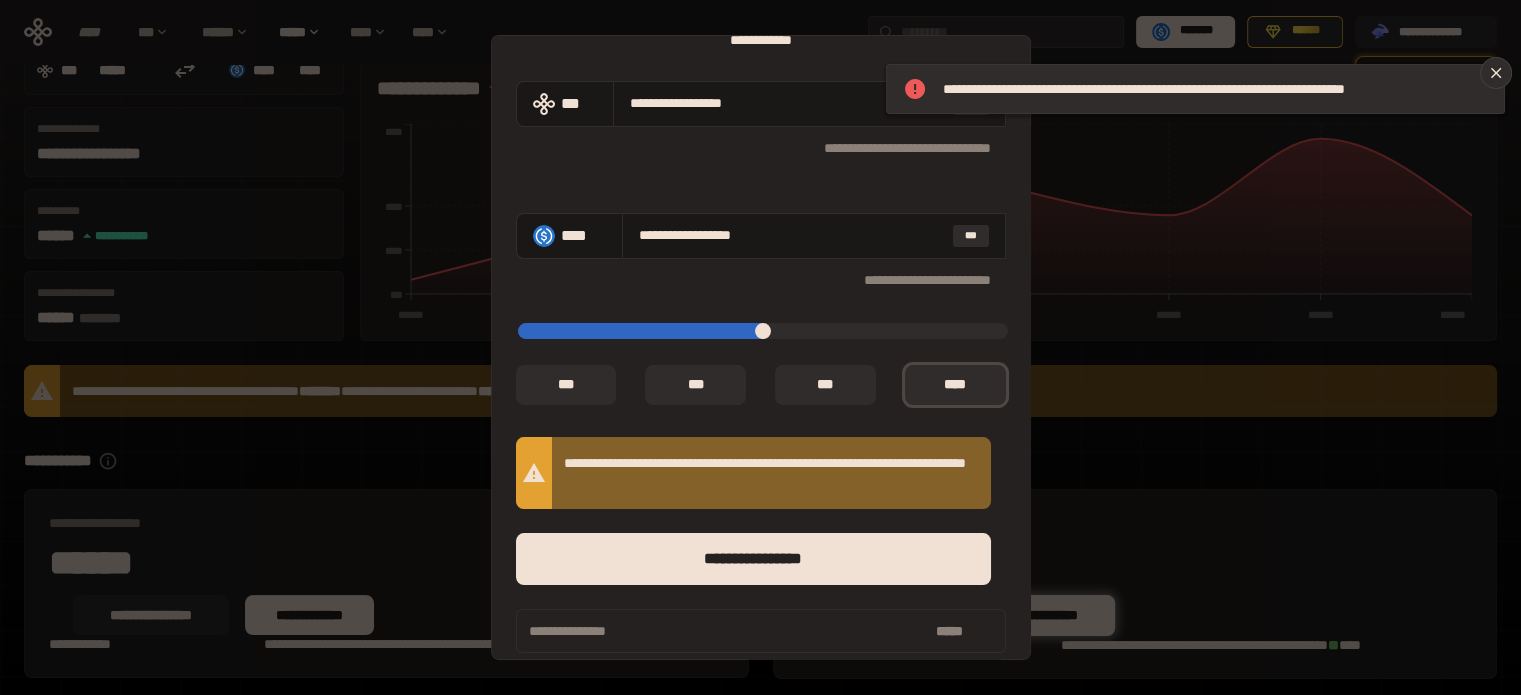 click on "[FIRST] [LAST] [EMAIL] [PHONE] [ADDRESS] [CITY], [STATE] [POSTAL_CODE] [COUNTRY] [DATE] [TIME] [COMPANY] [PRODUCT] [CREDIT_CARD]" at bounding box center [760, 347] 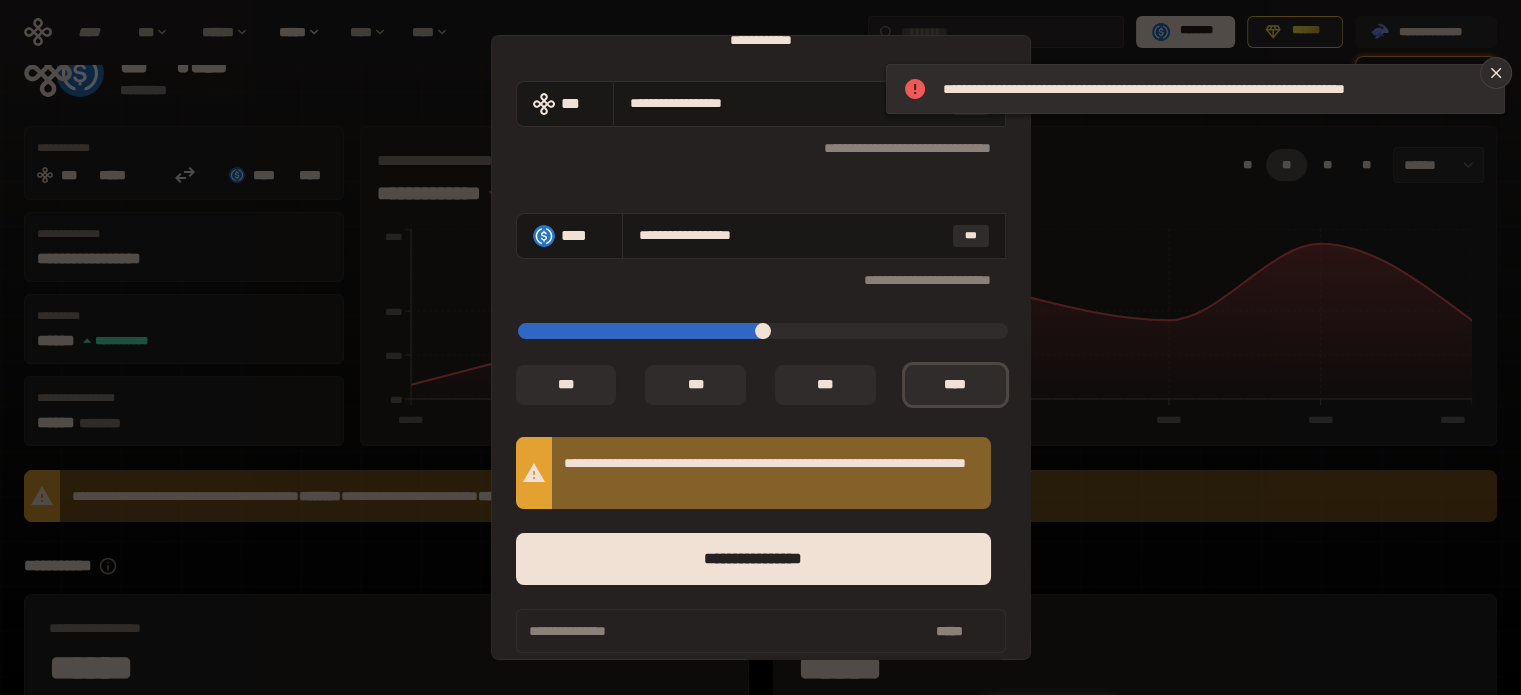 scroll, scrollTop: 0, scrollLeft: 0, axis: both 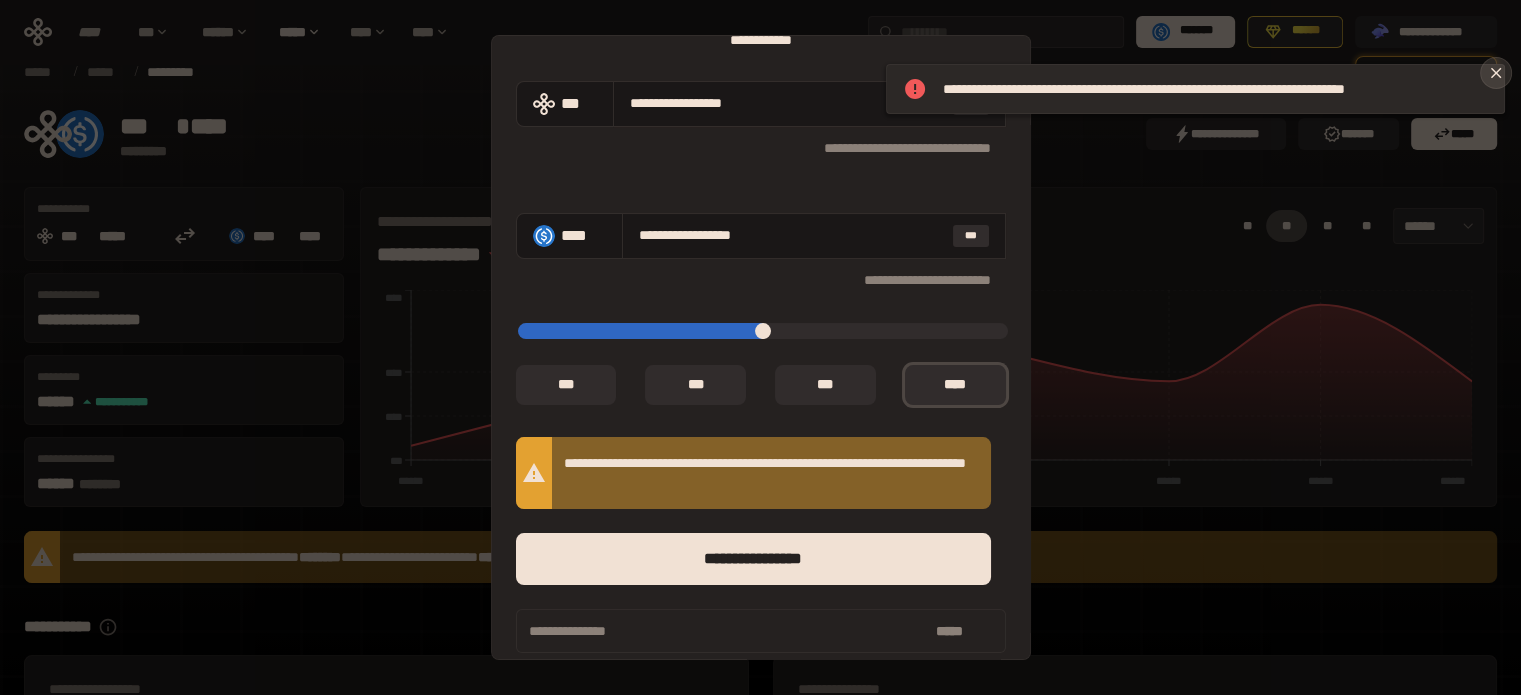 drag, startPoint x: 1516, startPoint y: 68, endPoint x: 1499, endPoint y: 68, distance: 17 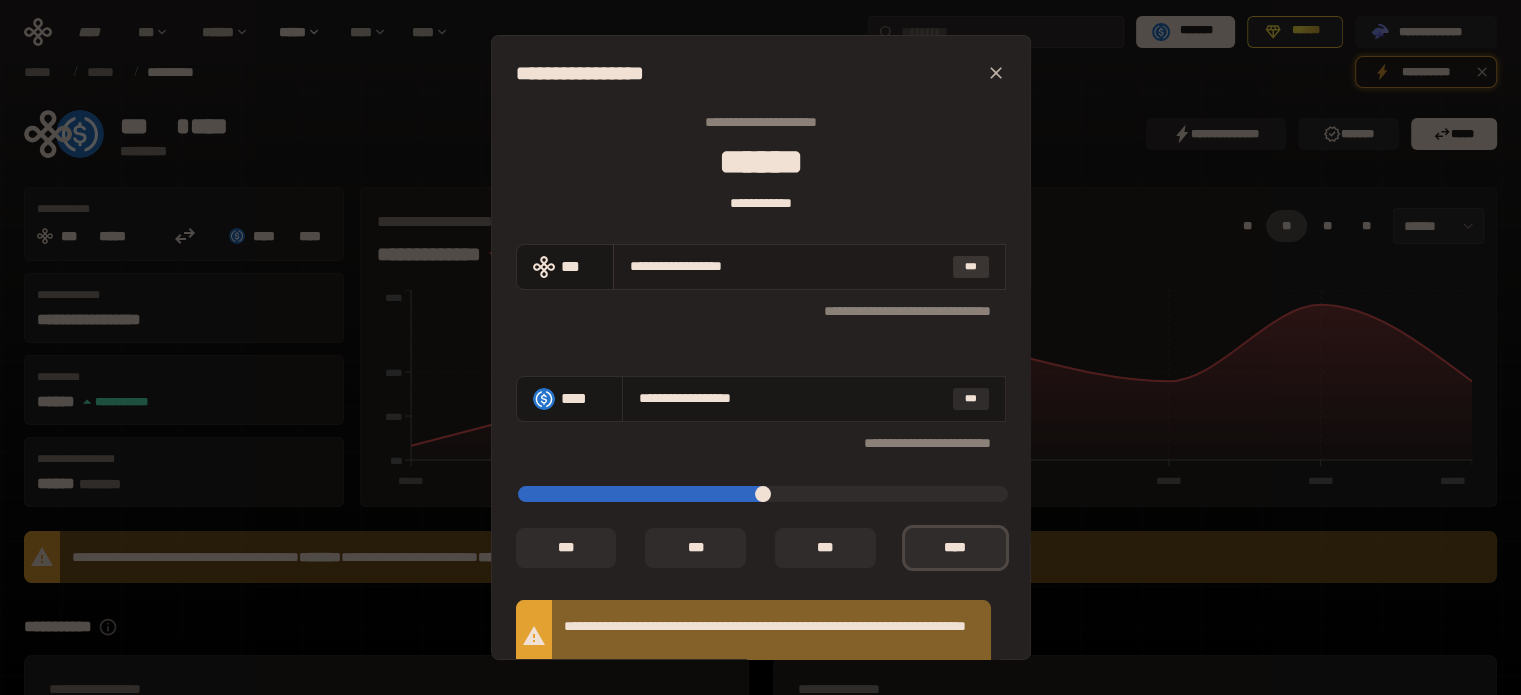 scroll, scrollTop: 0, scrollLeft: 0, axis: both 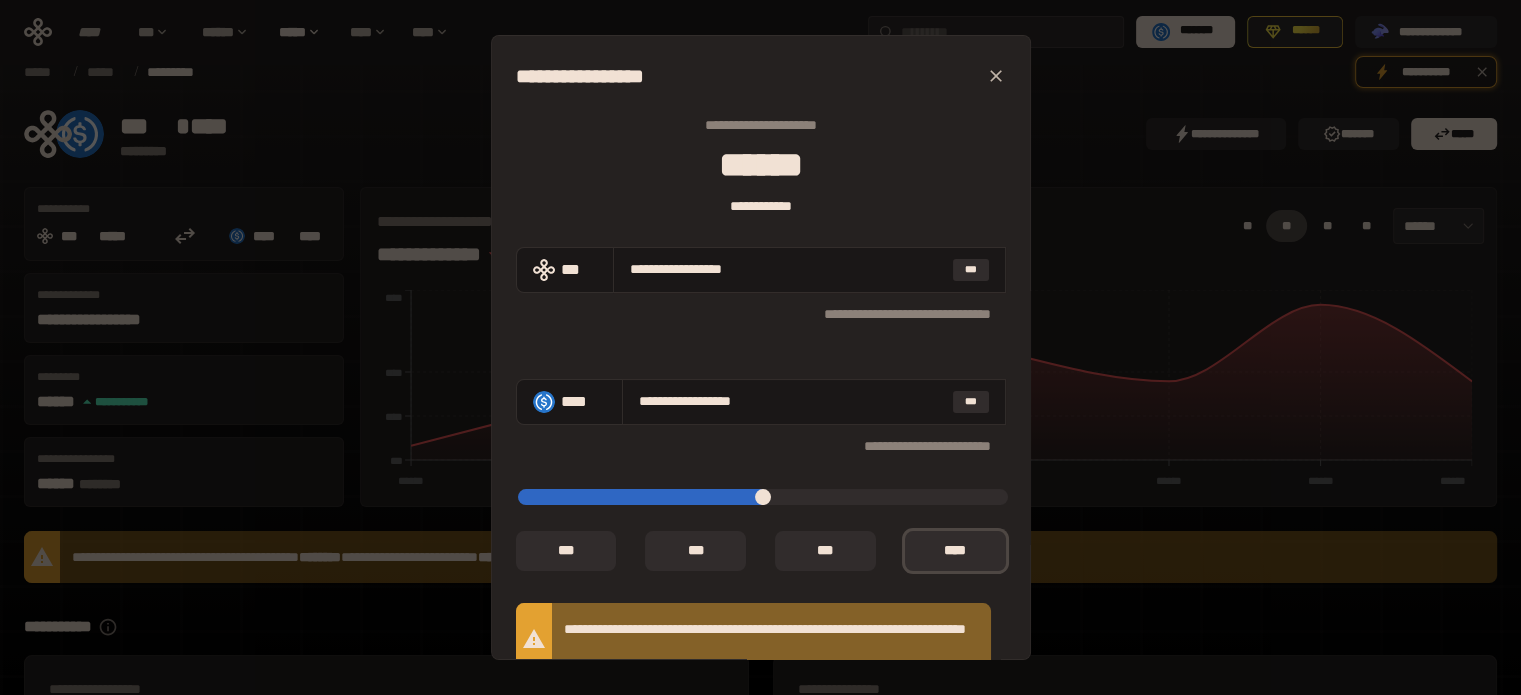 click 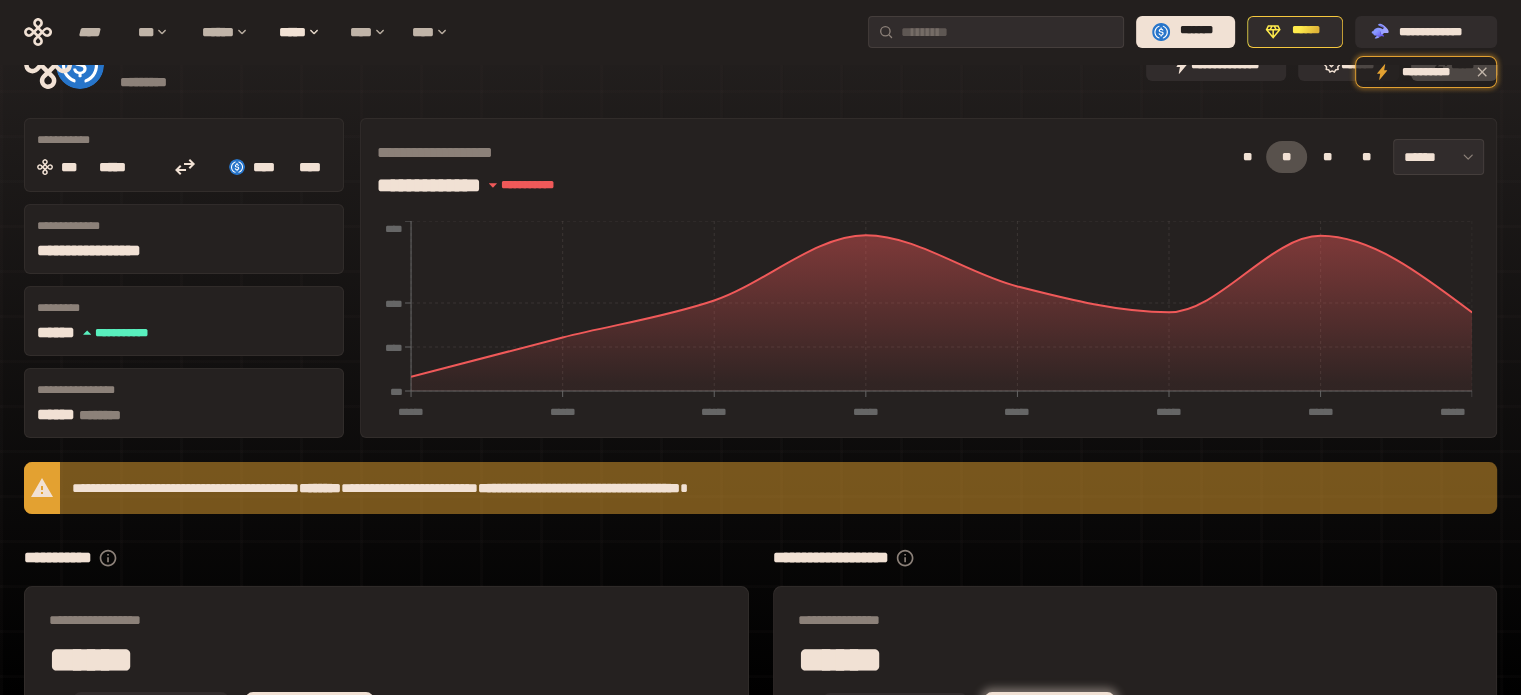 scroll, scrollTop: 199, scrollLeft: 0, axis: vertical 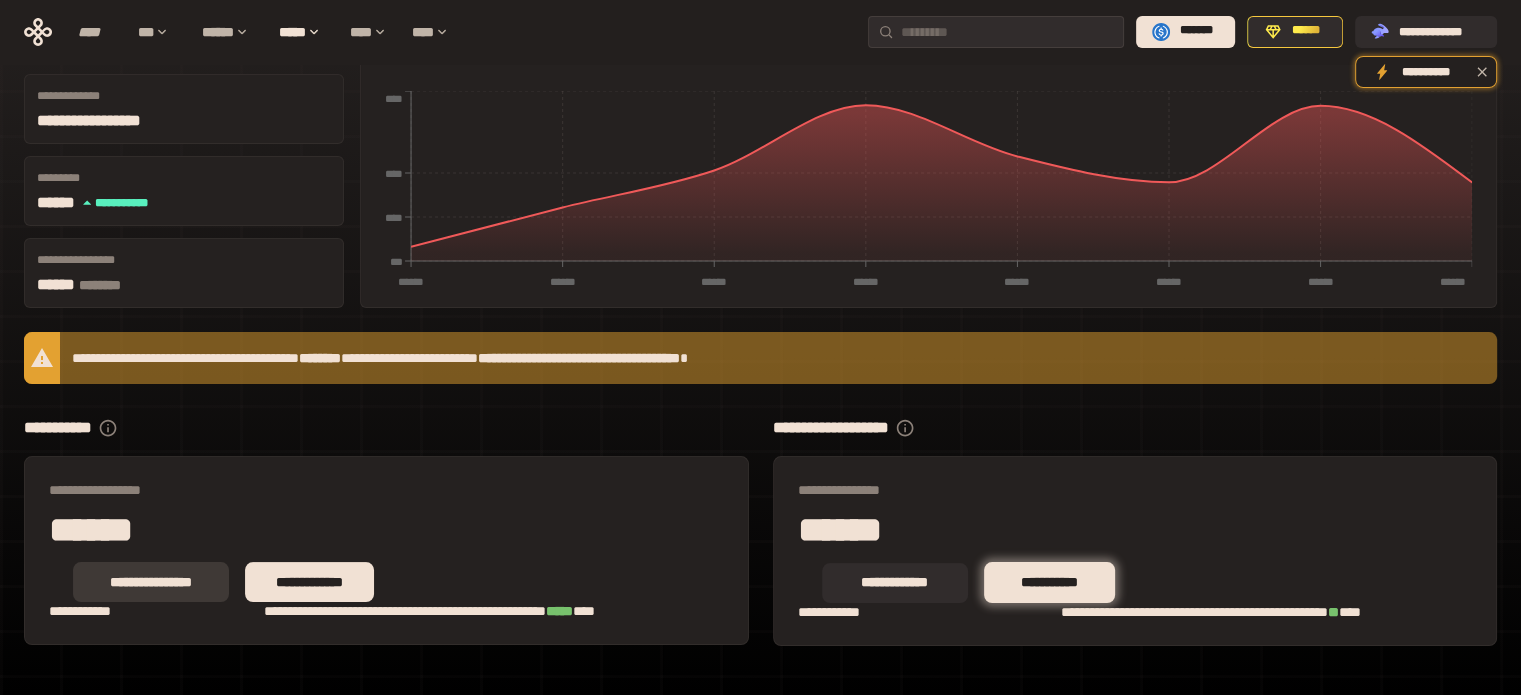 click on "**********" at bounding box center [151, 582] 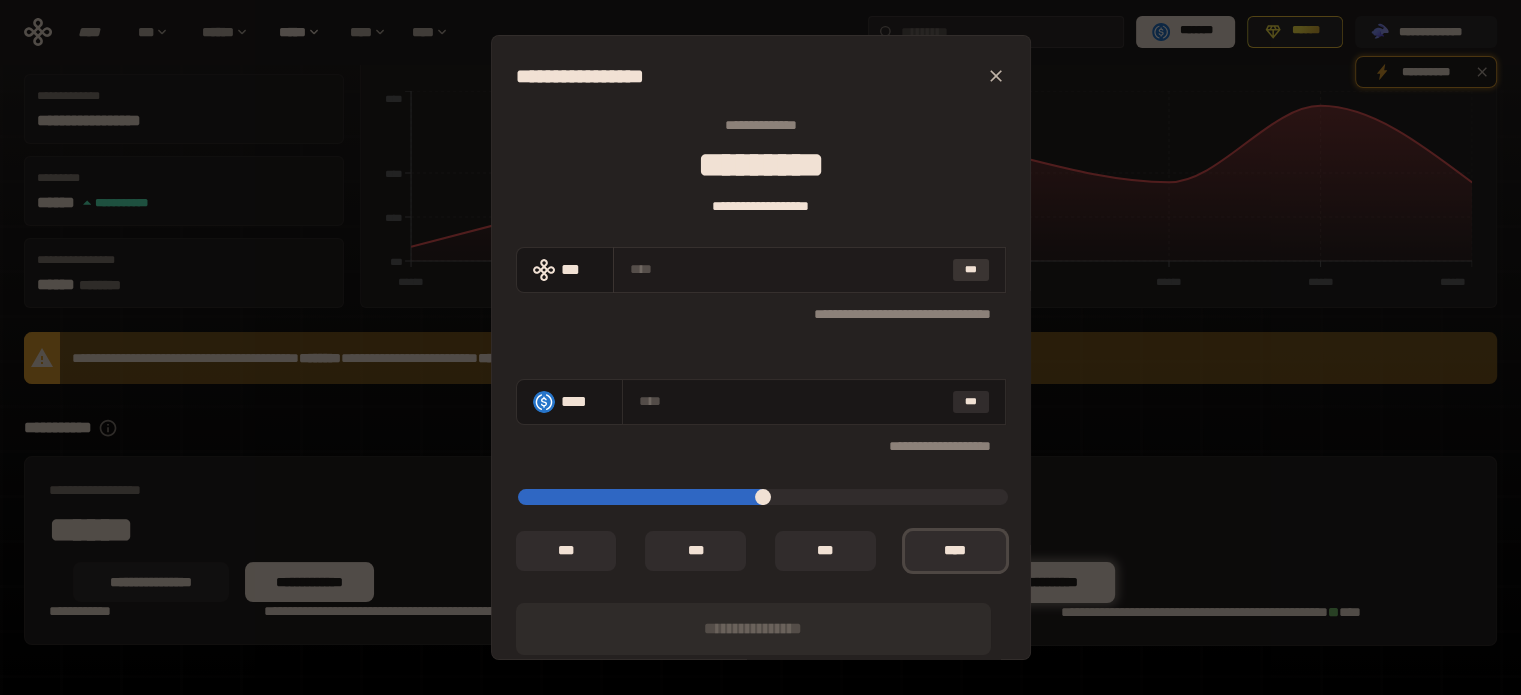 click on "***" at bounding box center [971, 270] 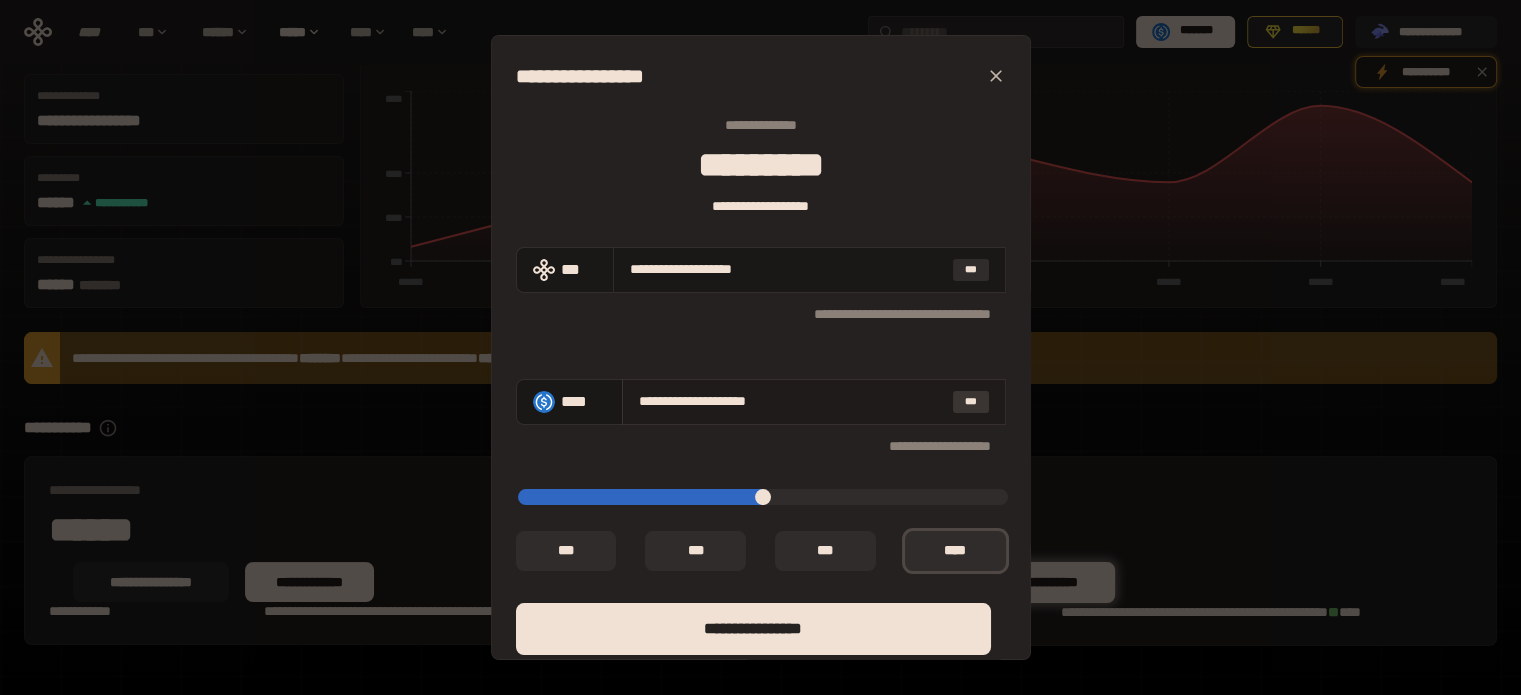 click on "***" at bounding box center [971, 402] 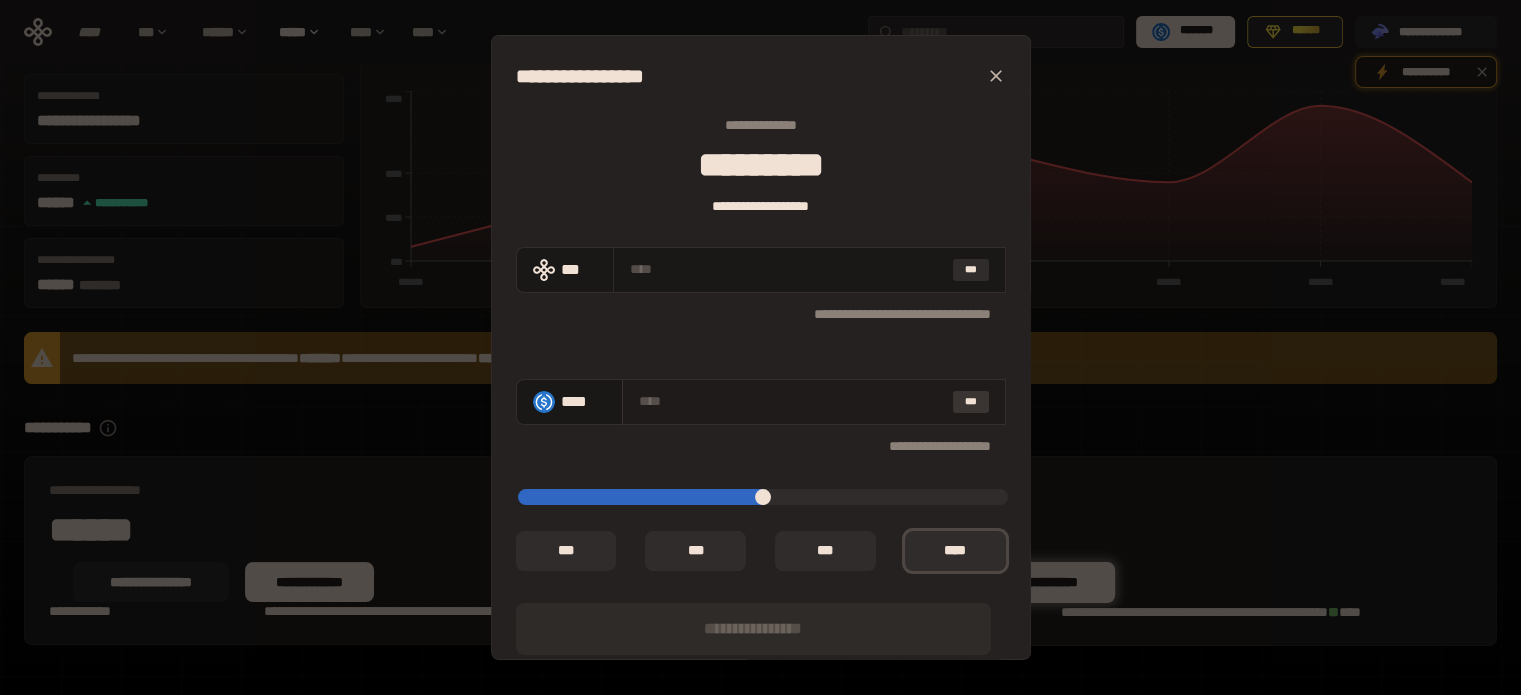 click on "***" at bounding box center (971, 402) 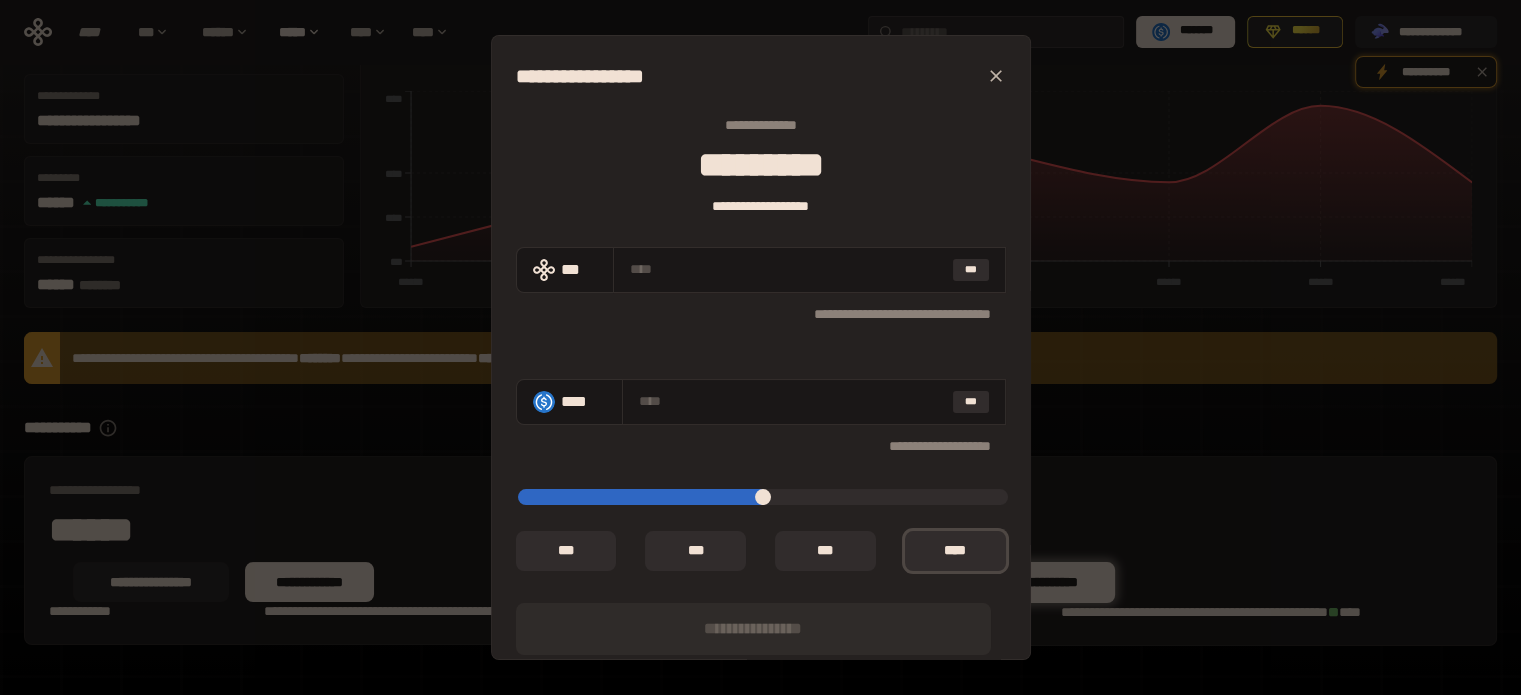 click on "[FIRST] [LAST] [EMAIL] [PHONE] [ADDRESS] [CITY], [STATE] [POSTAL_CODE] [COUNTRY] [DATE] [TIME] [COMPANY] [PRODUCT] [CREDIT_CARD]" at bounding box center (760, 347) 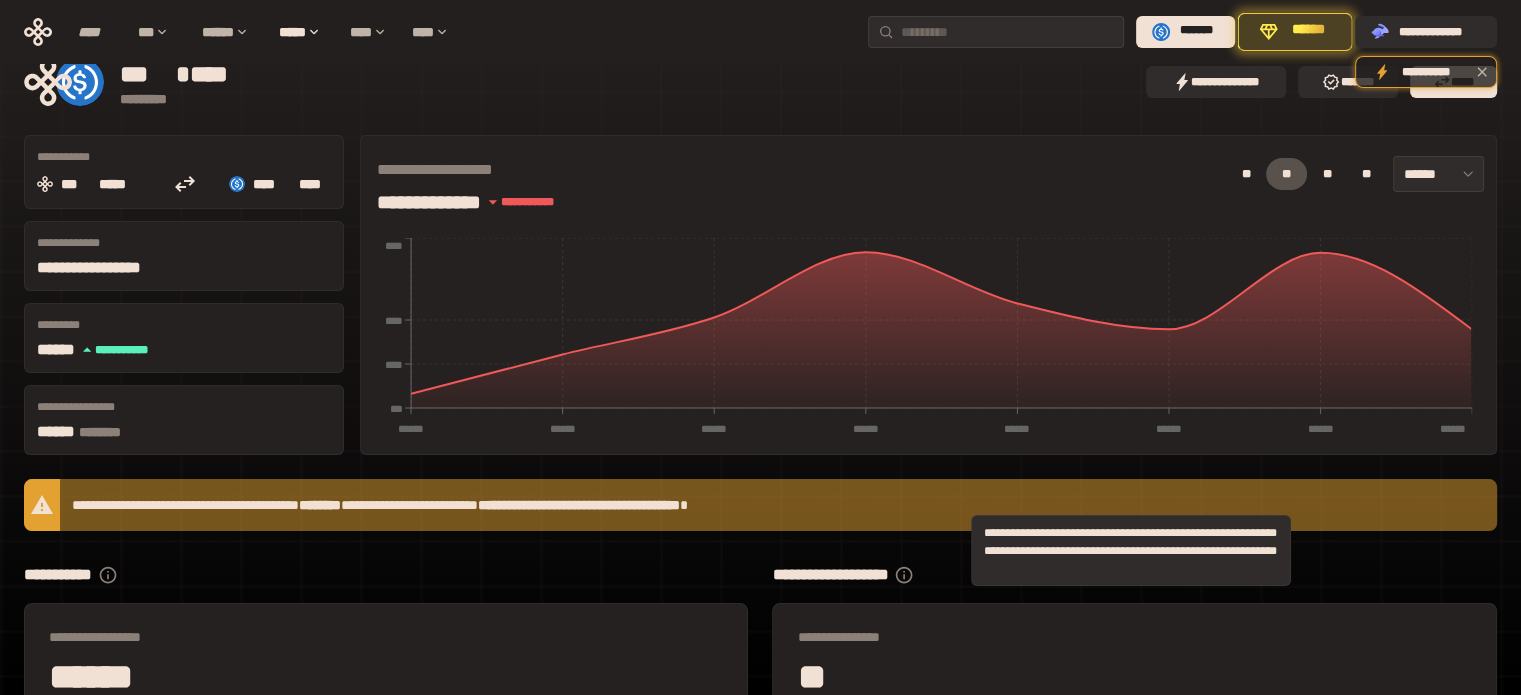 scroll, scrollTop: 199, scrollLeft: 0, axis: vertical 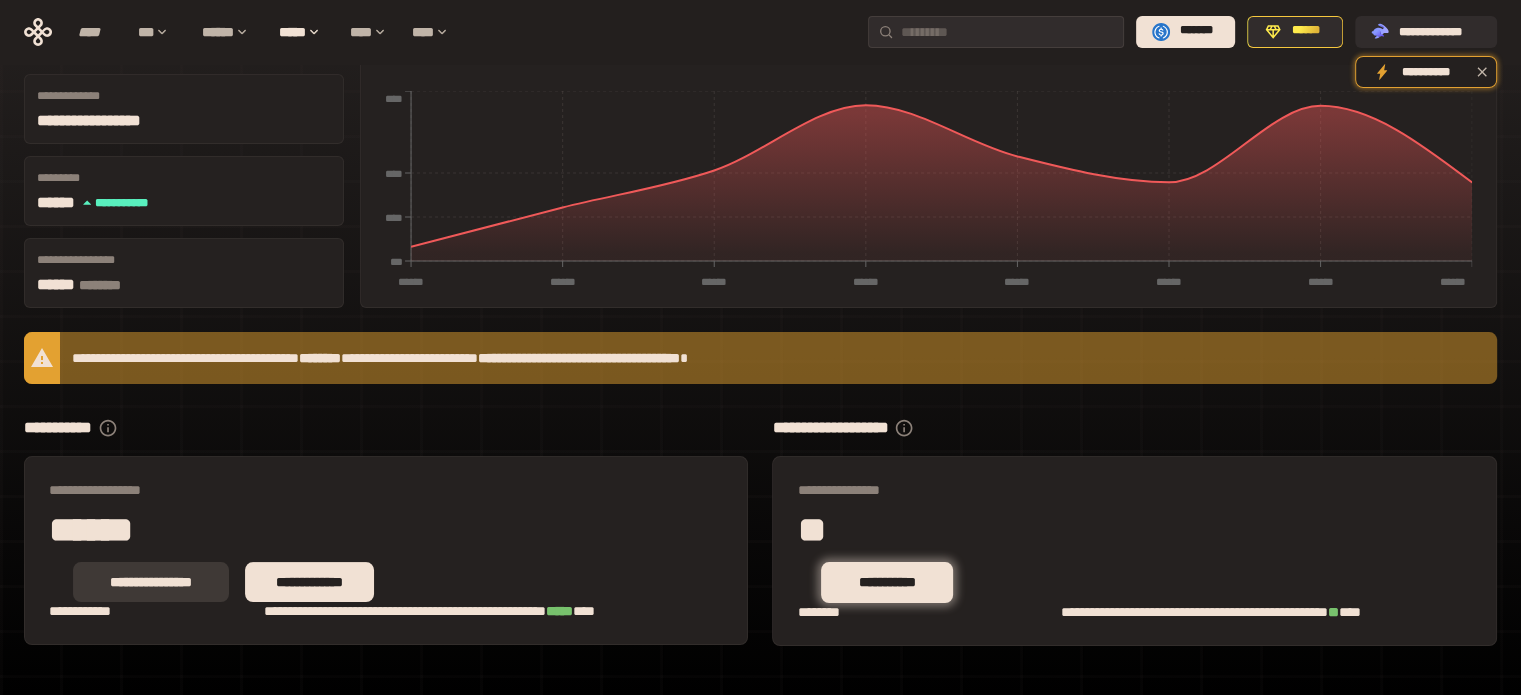 click on "**********" at bounding box center (151, 582) 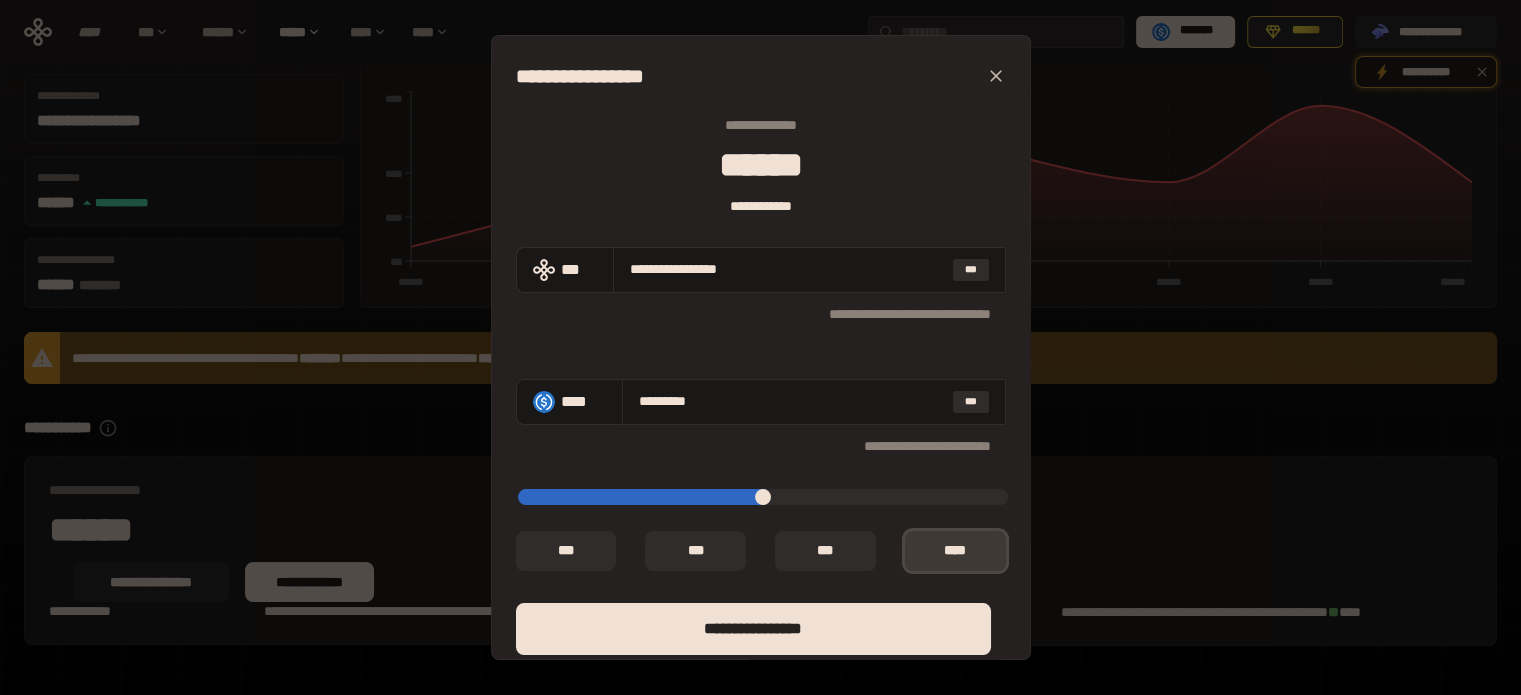 click on "*** *" at bounding box center (955, 551) 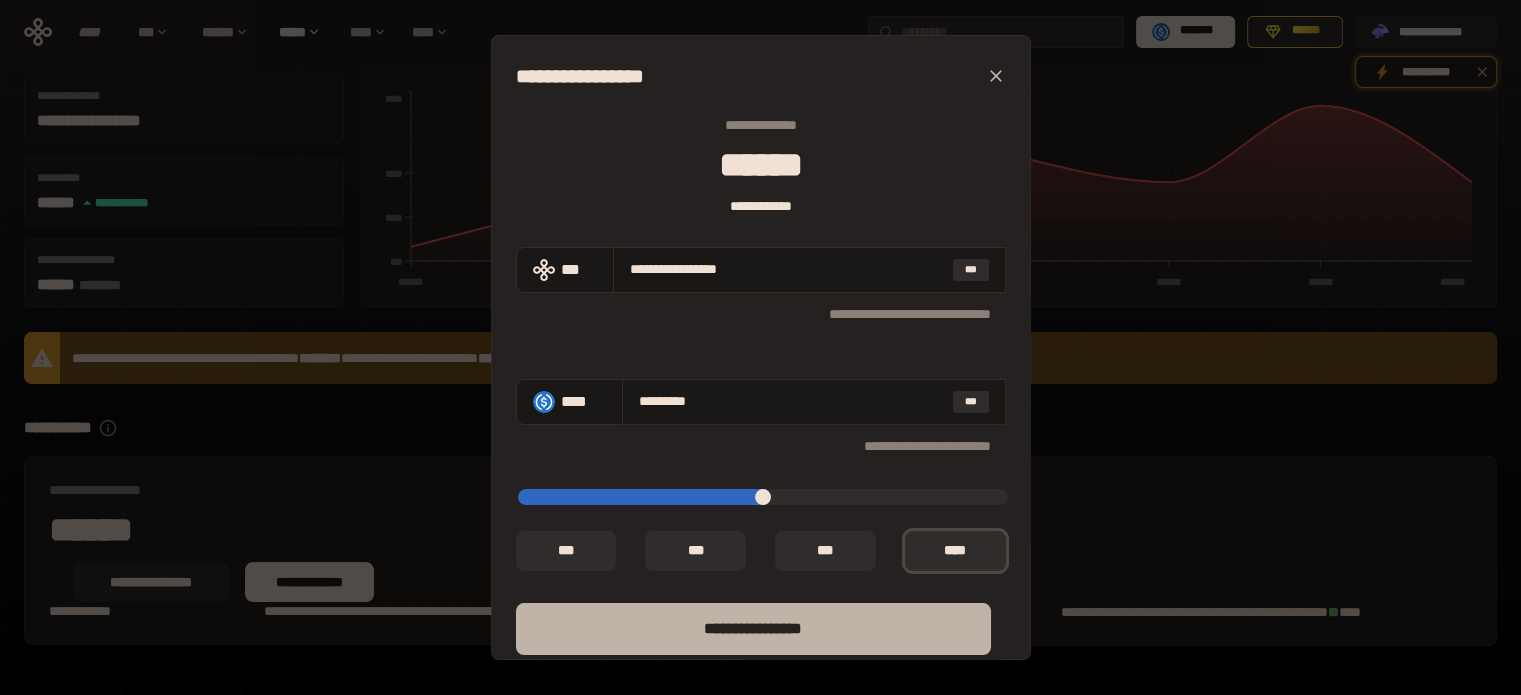 click on "****** *********" at bounding box center (753, 629) 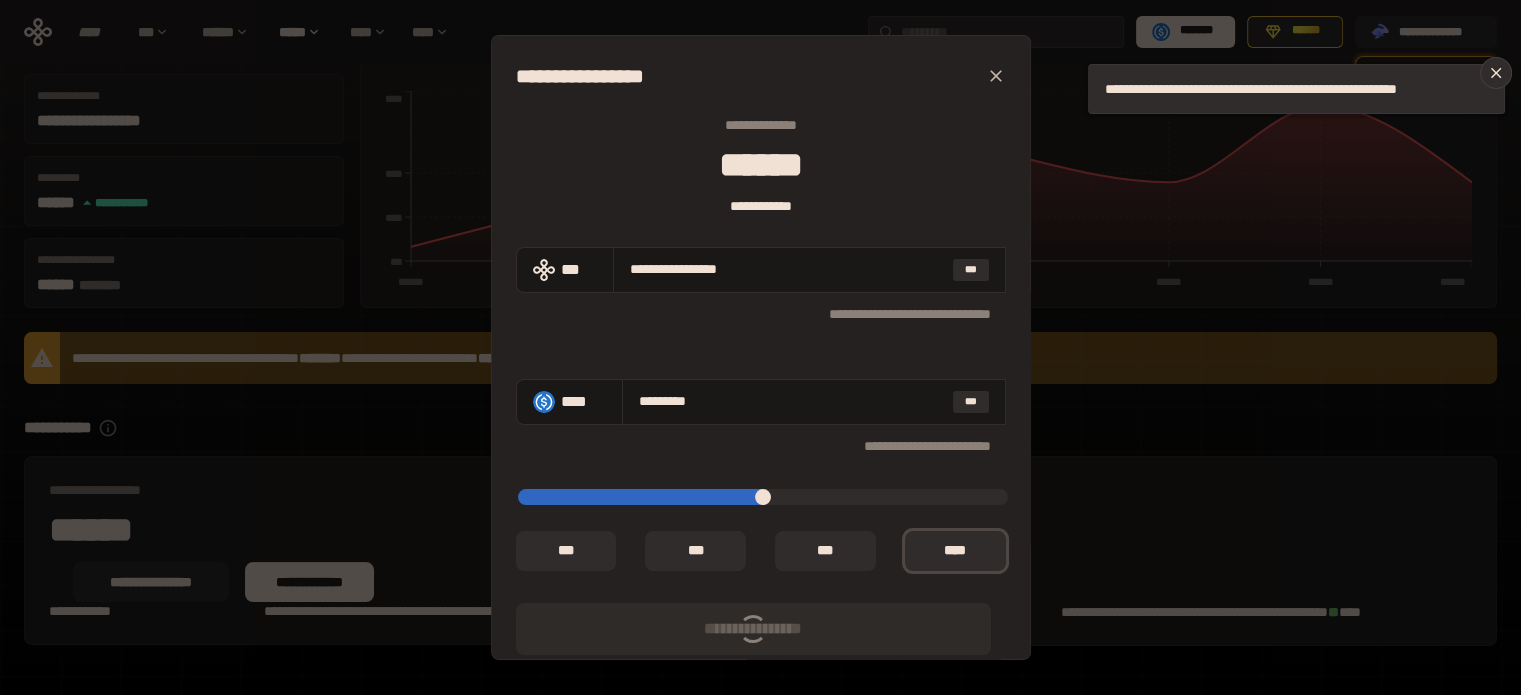 type on "*" 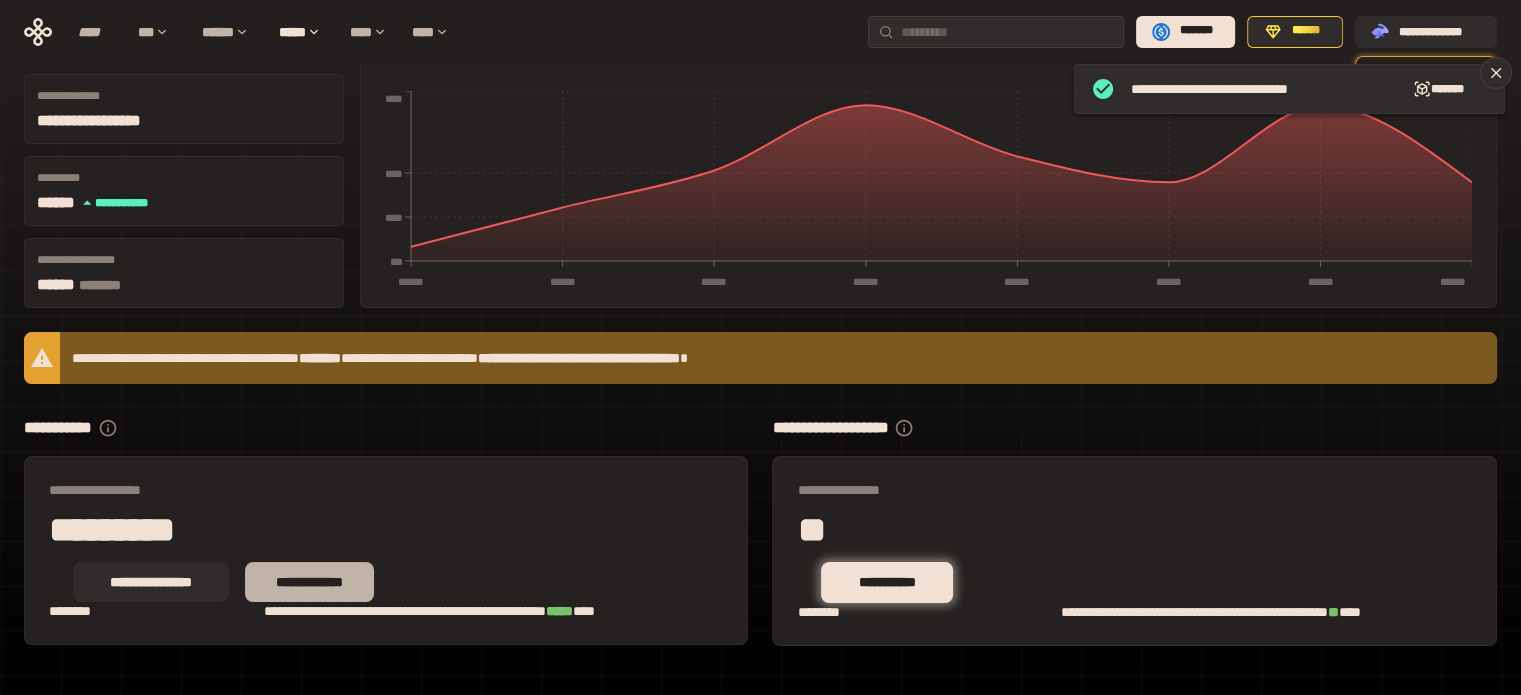 click on "**********" at bounding box center [309, 582] 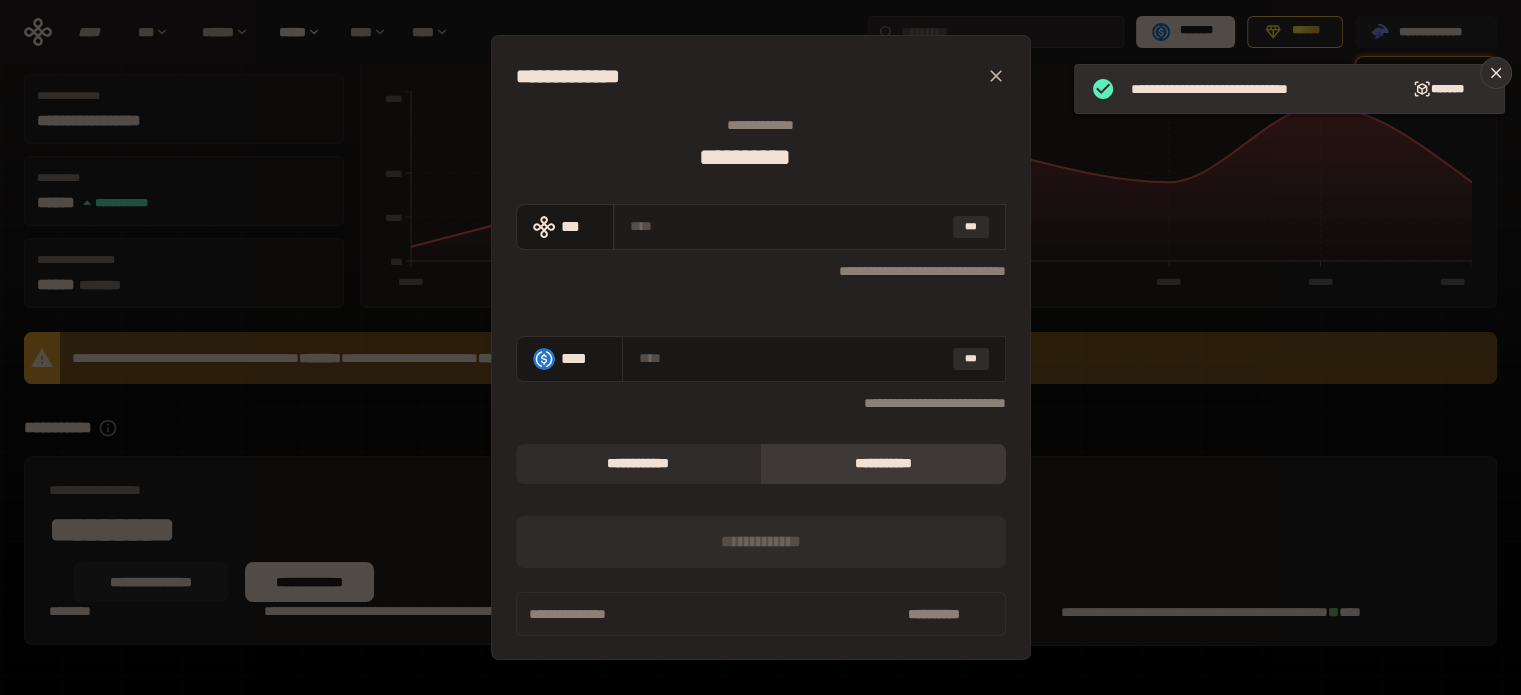 click on "***" at bounding box center (809, 227) 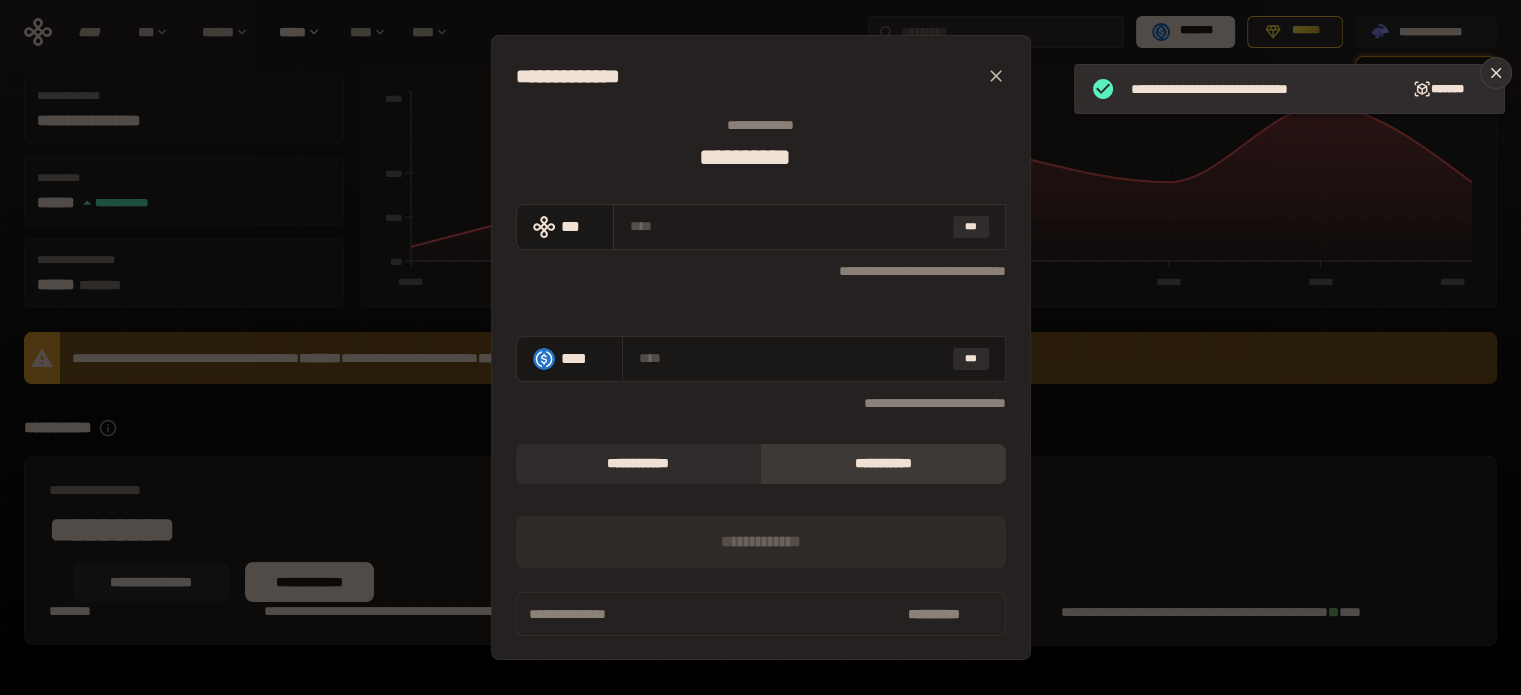 type on "*" 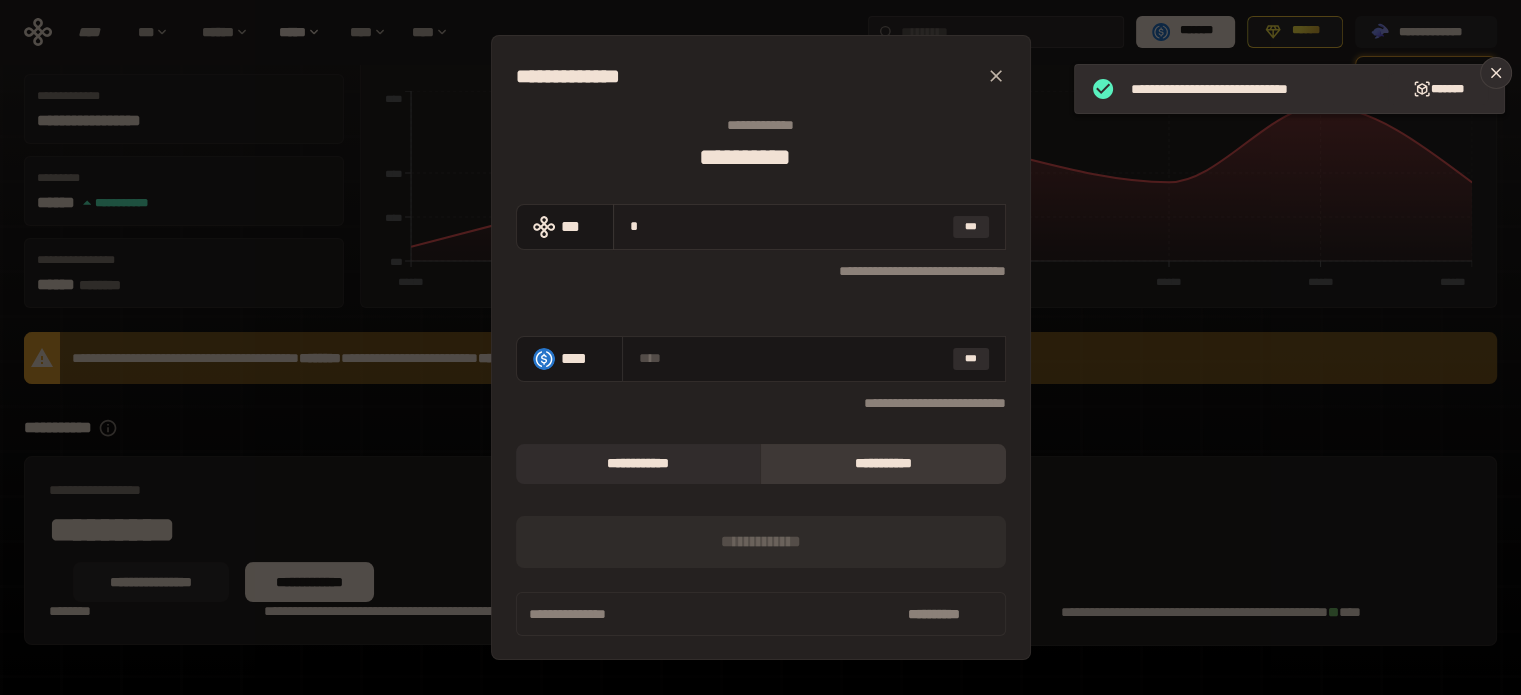 type on "**********" 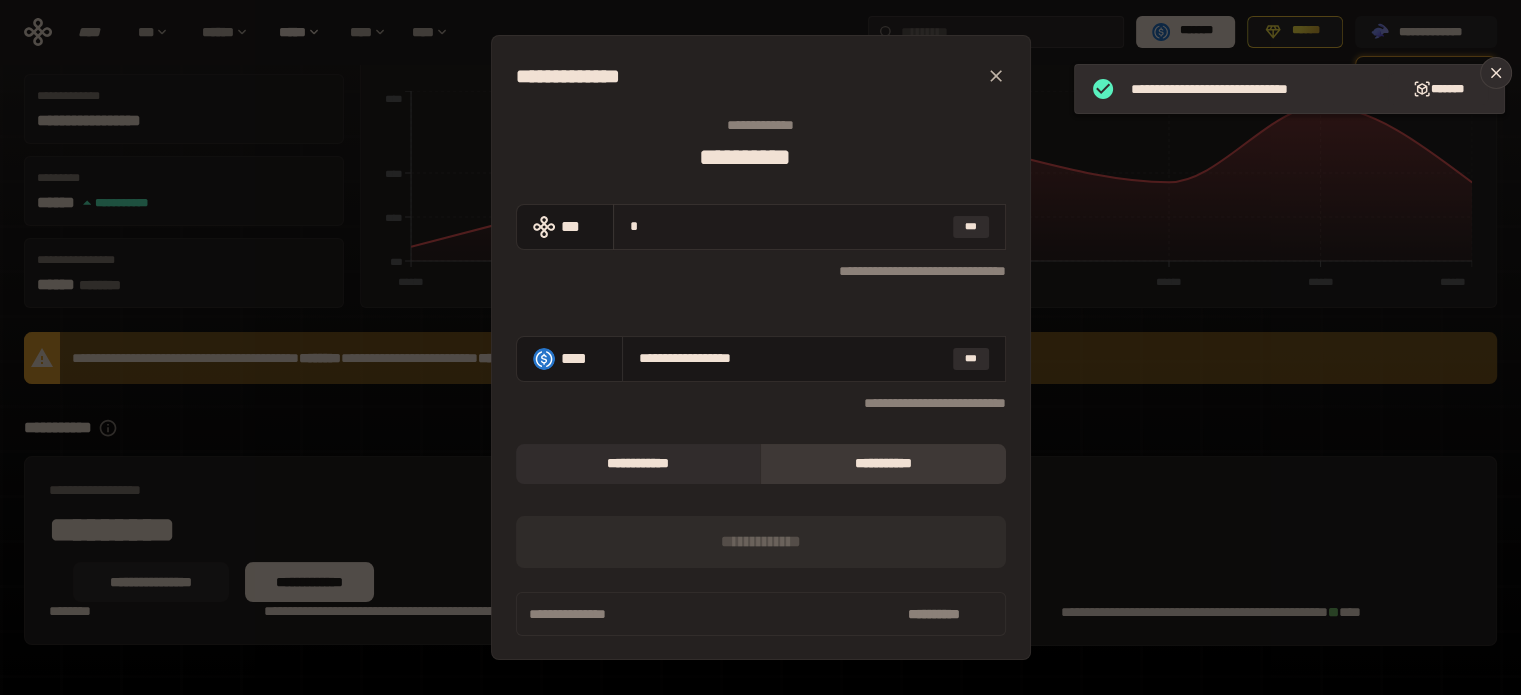 type on "**" 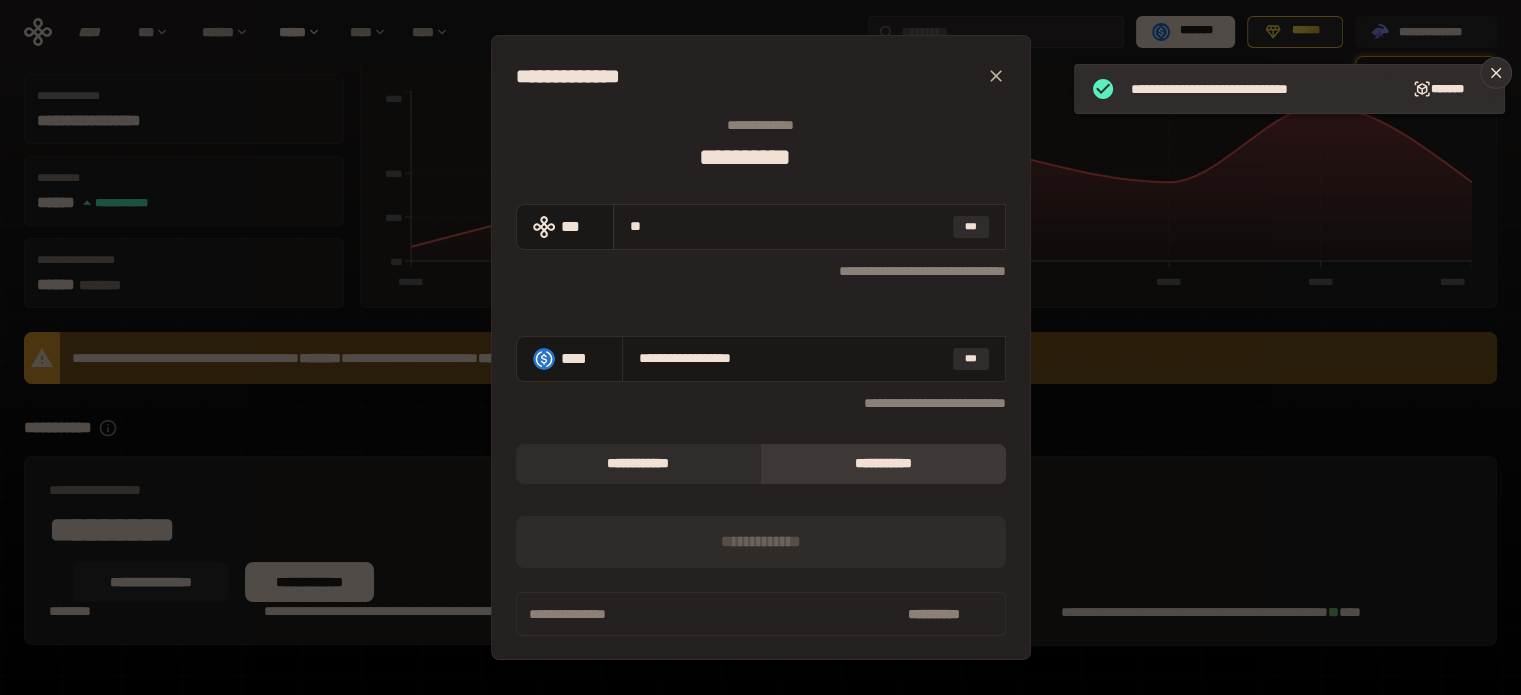 type on "**********" 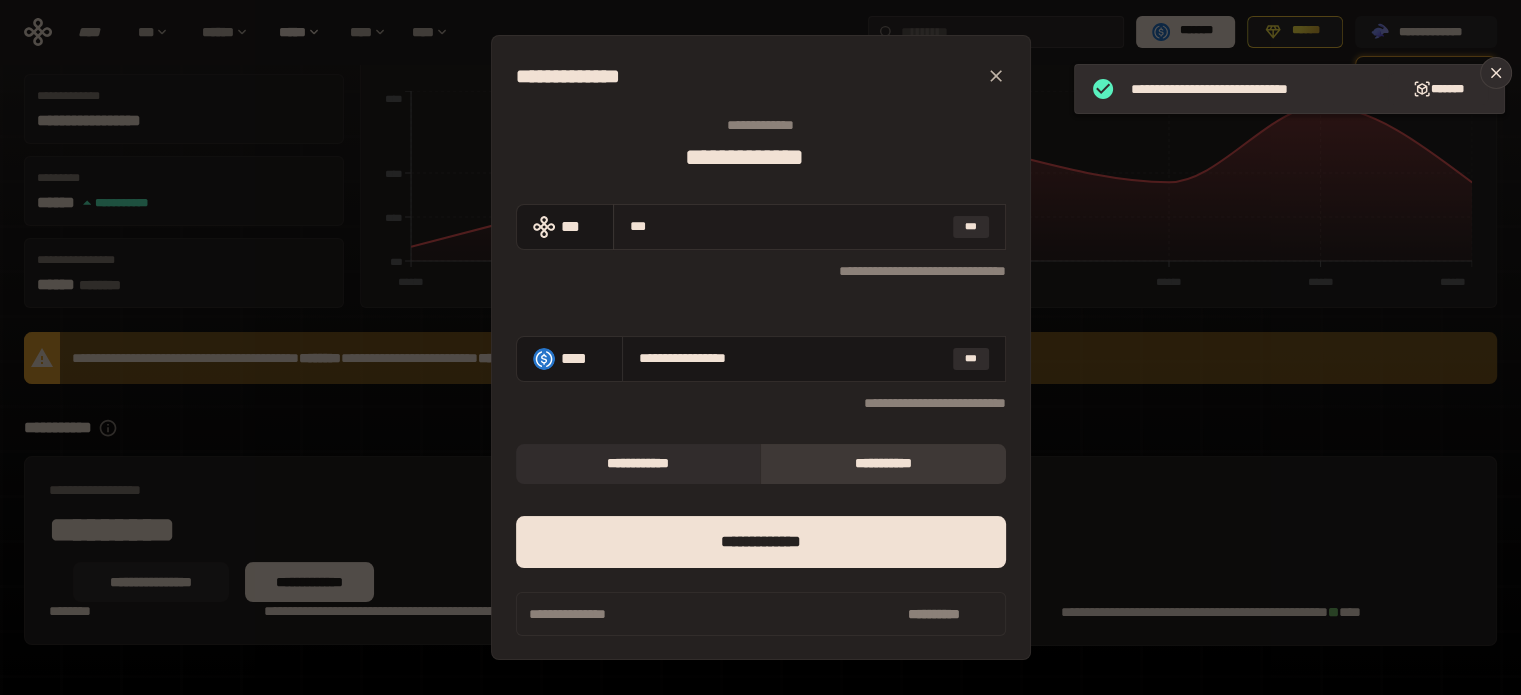 type on "****" 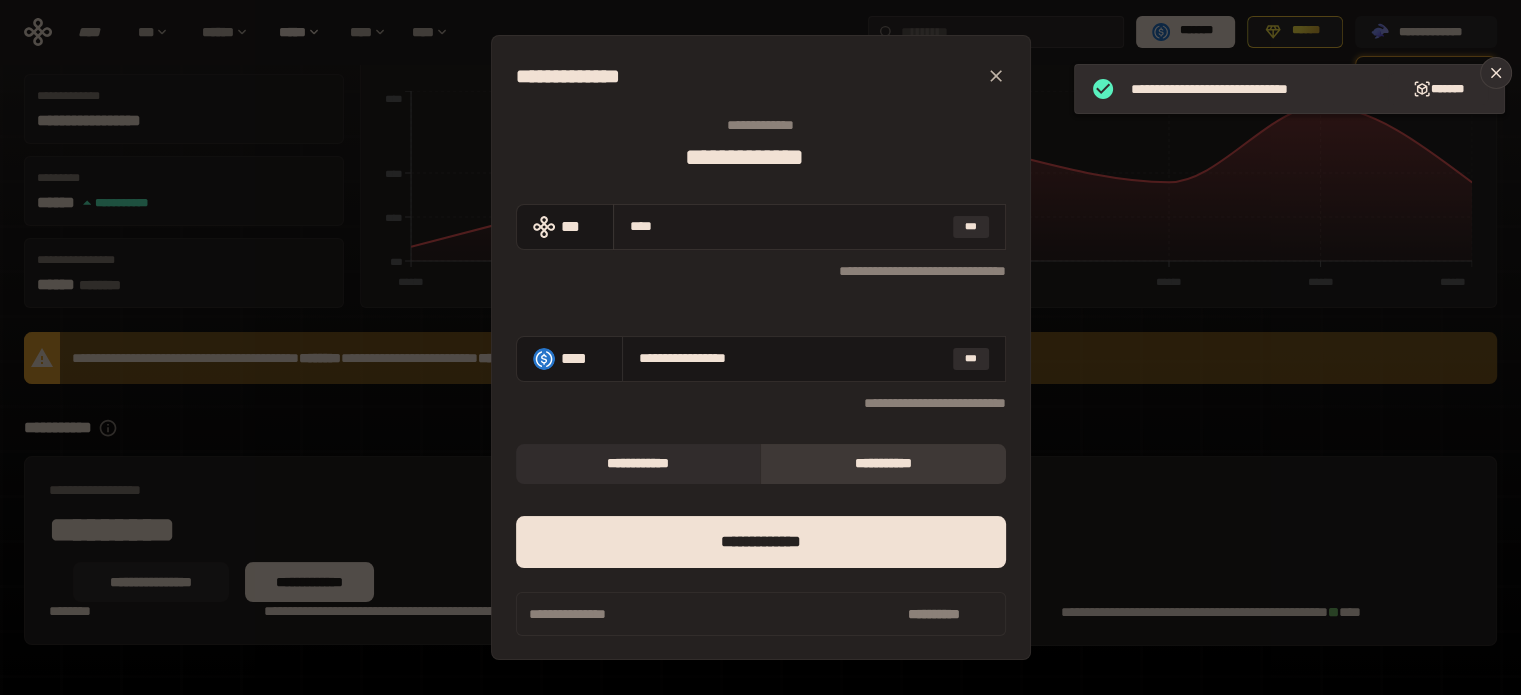 type on "**********" 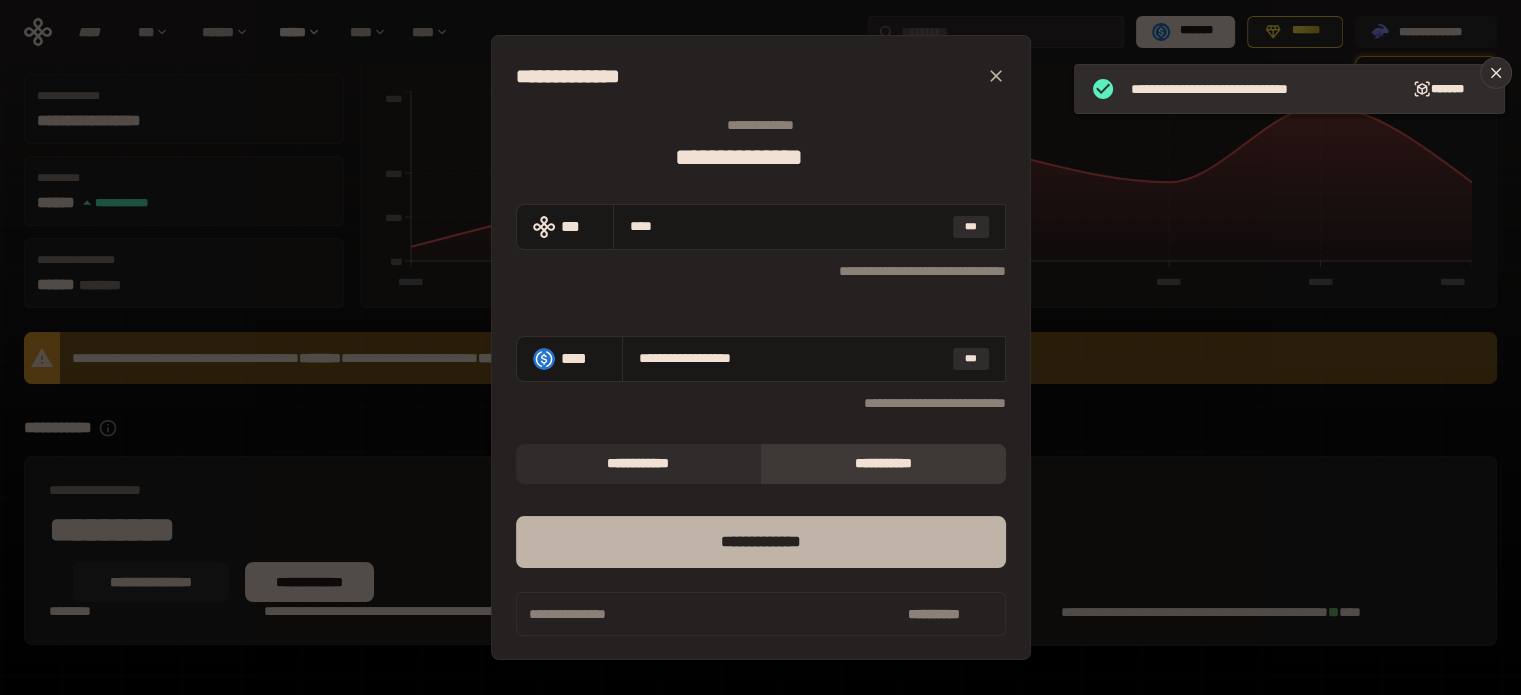 type on "****" 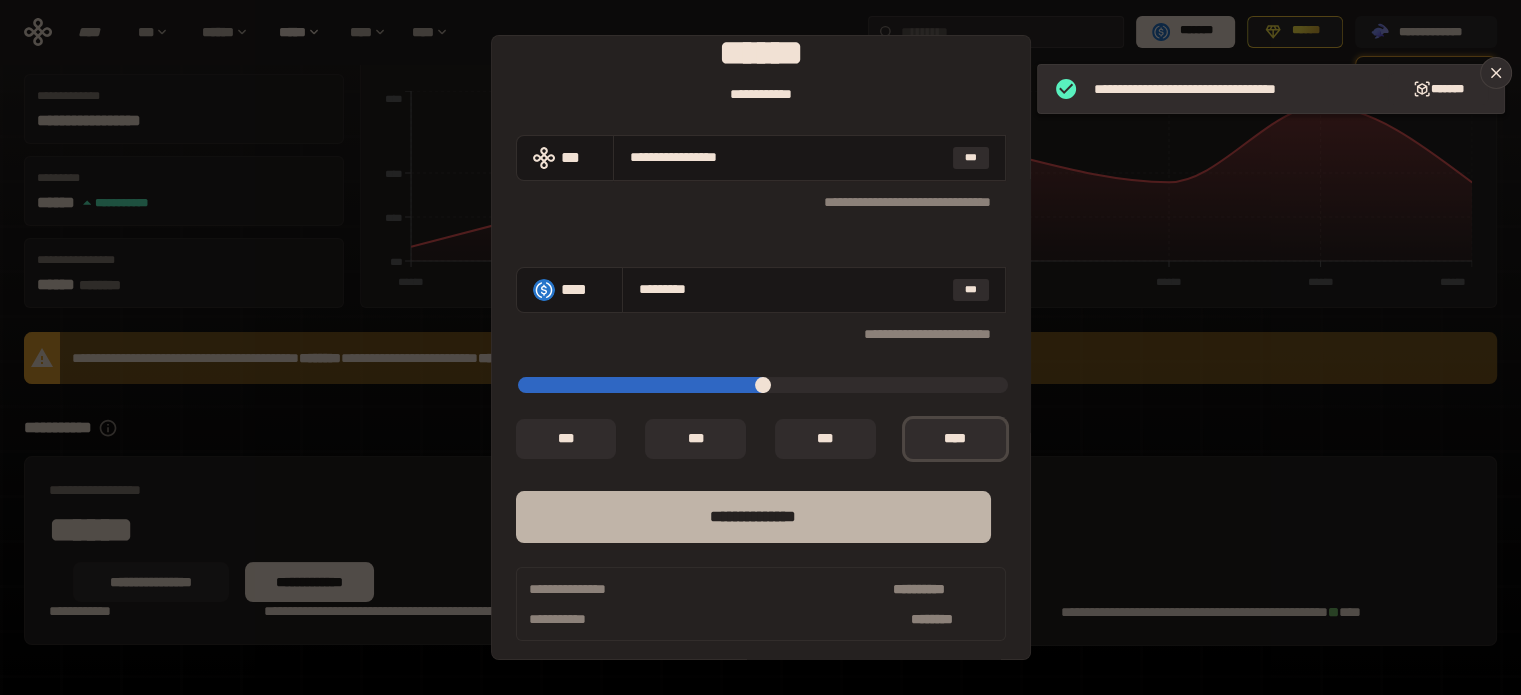 scroll, scrollTop: 116, scrollLeft: 0, axis: vertical 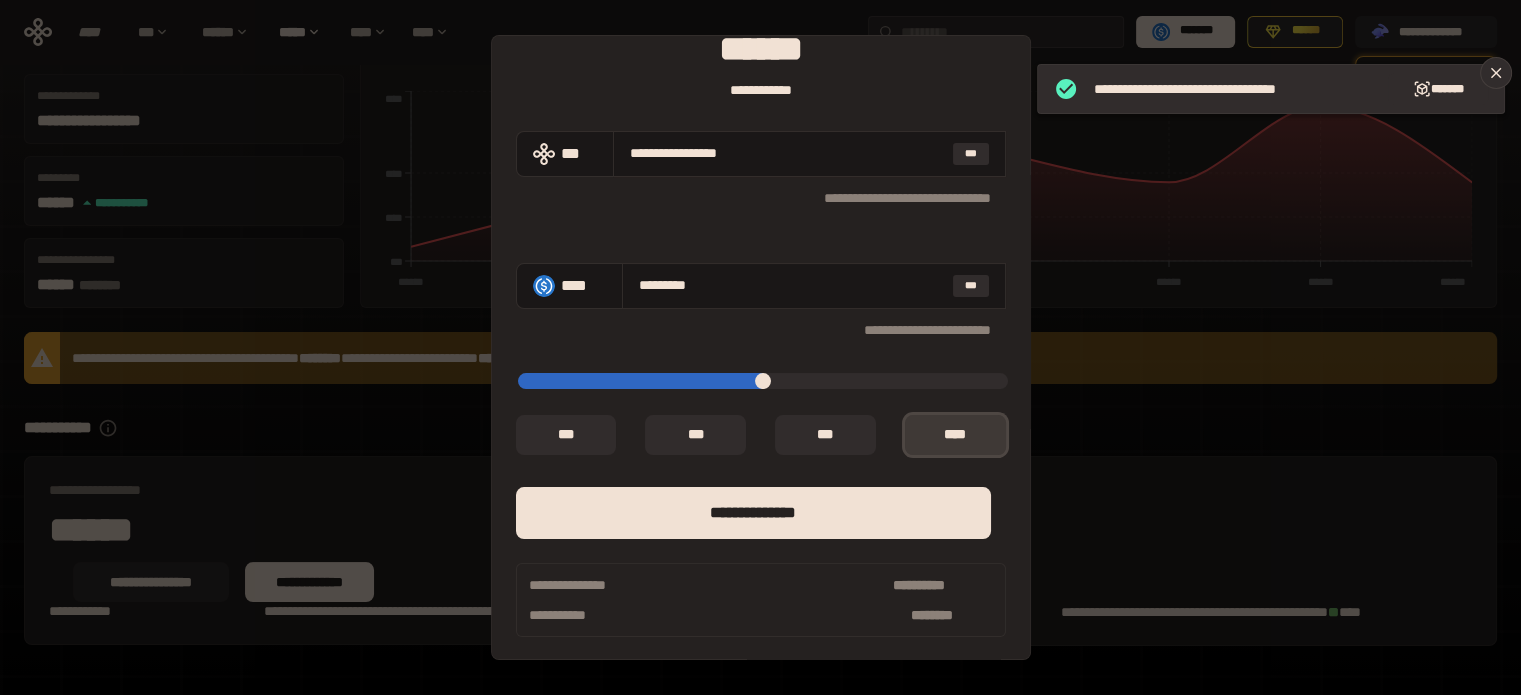 click on "*** *" at bounding box center [955, 435] 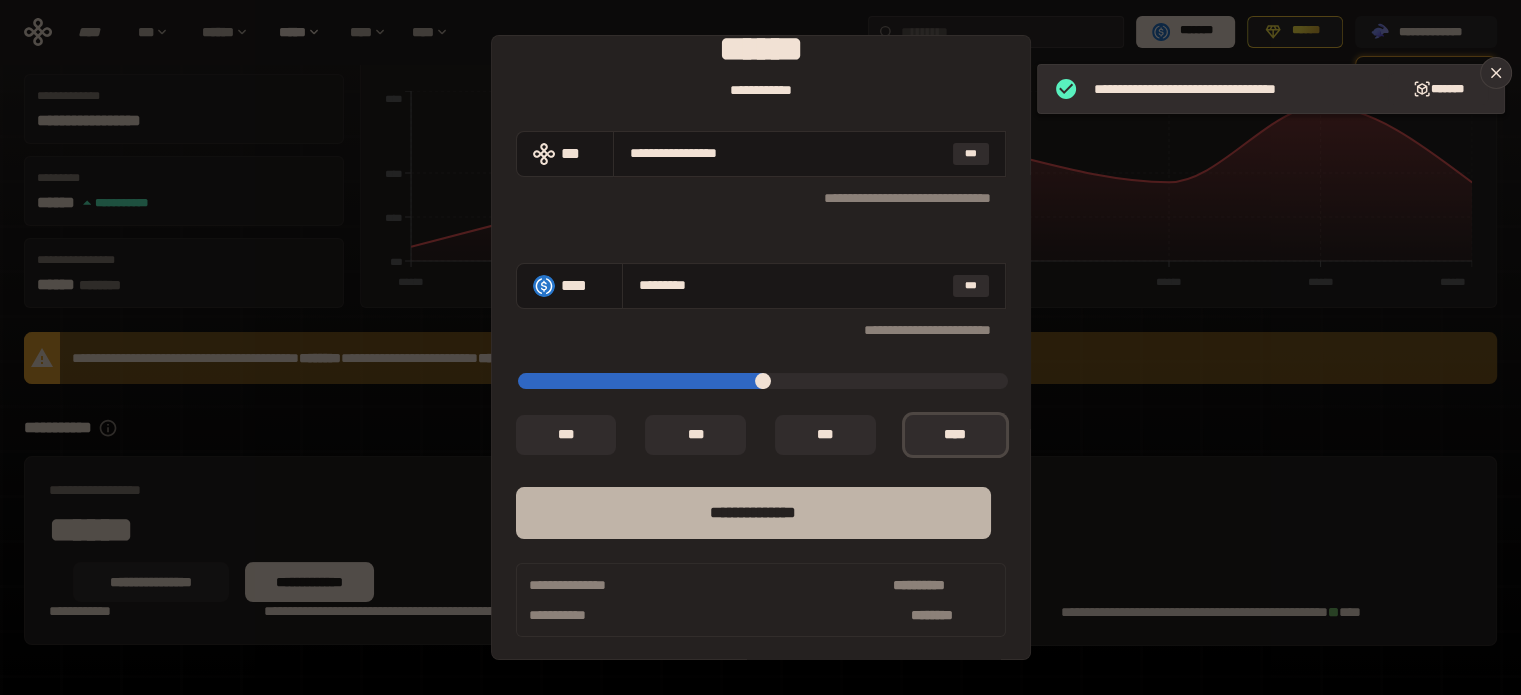 click on "**** *********" at bounding box center (753, 513) 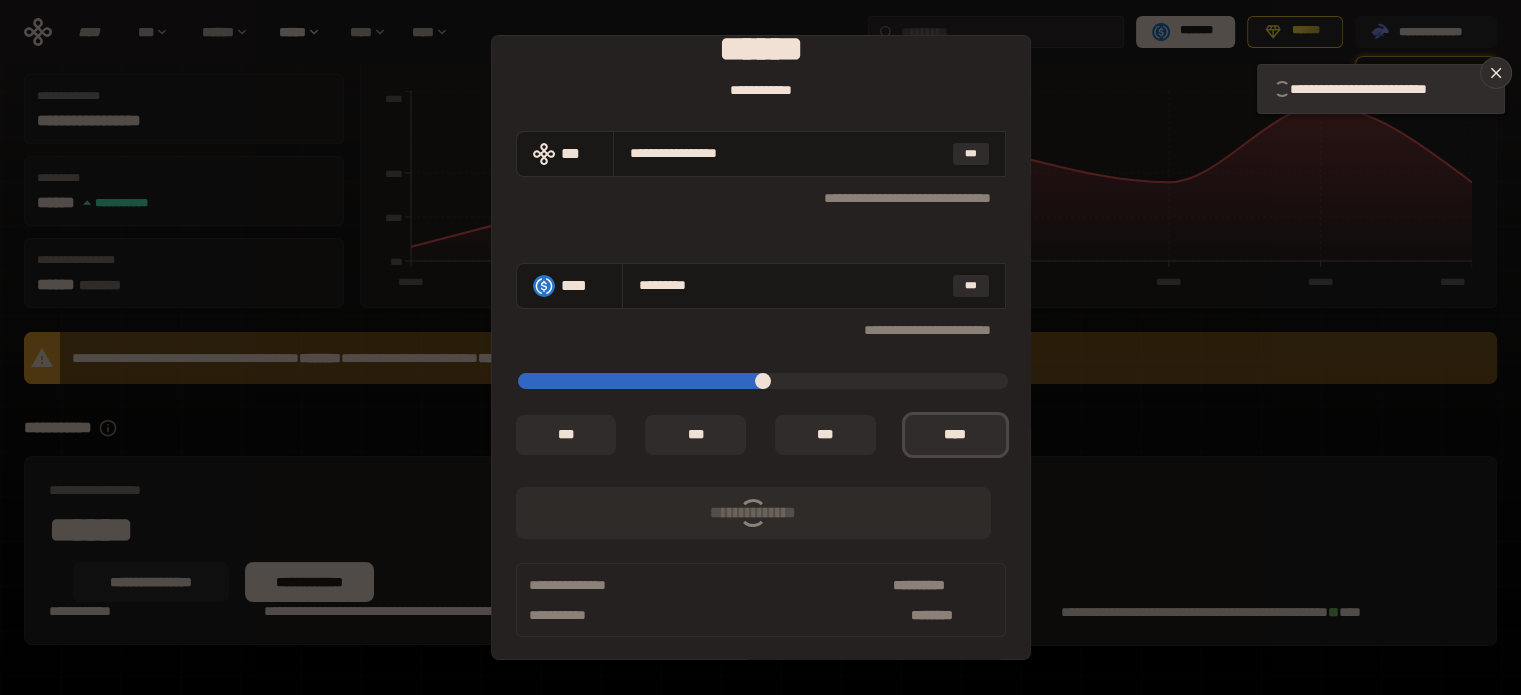 type on "*" 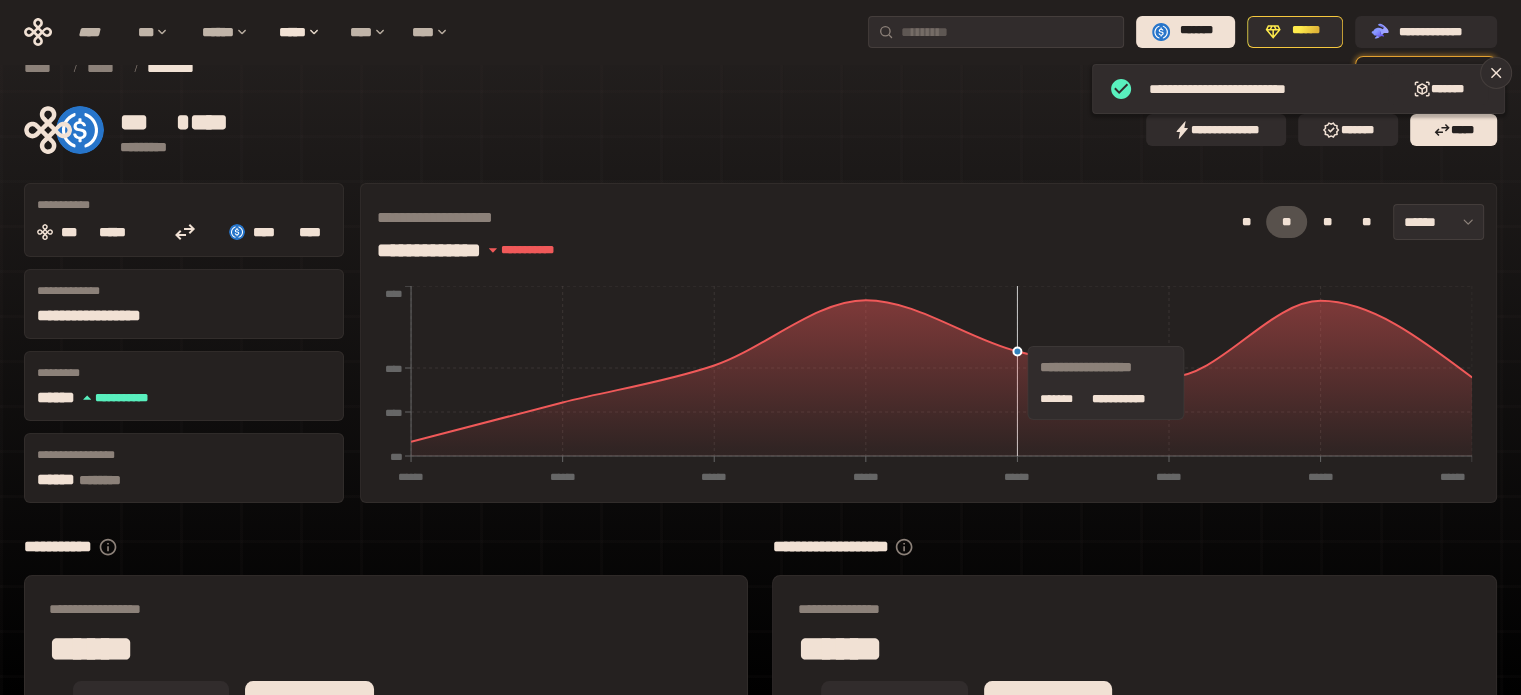 scroll, scrollTop: 0, scrollLeft: 0, axis: both 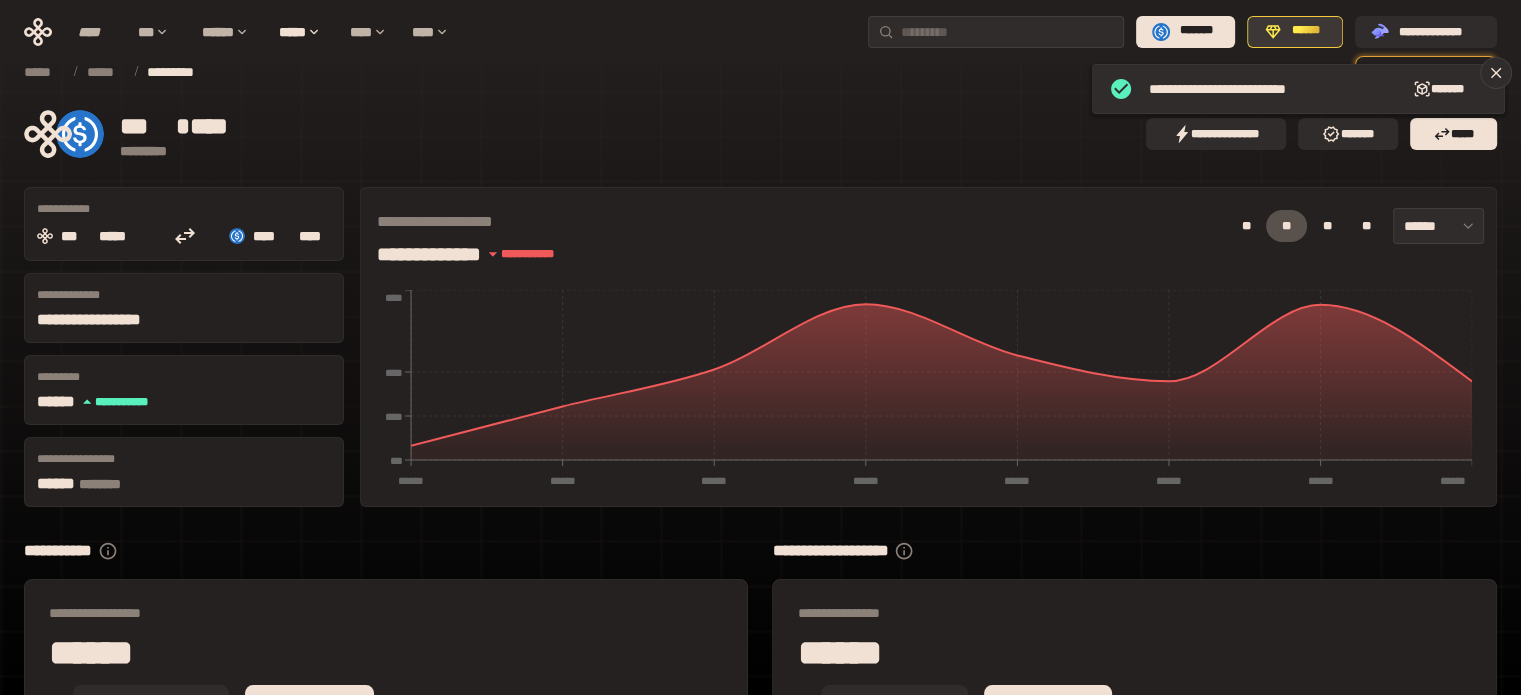 click 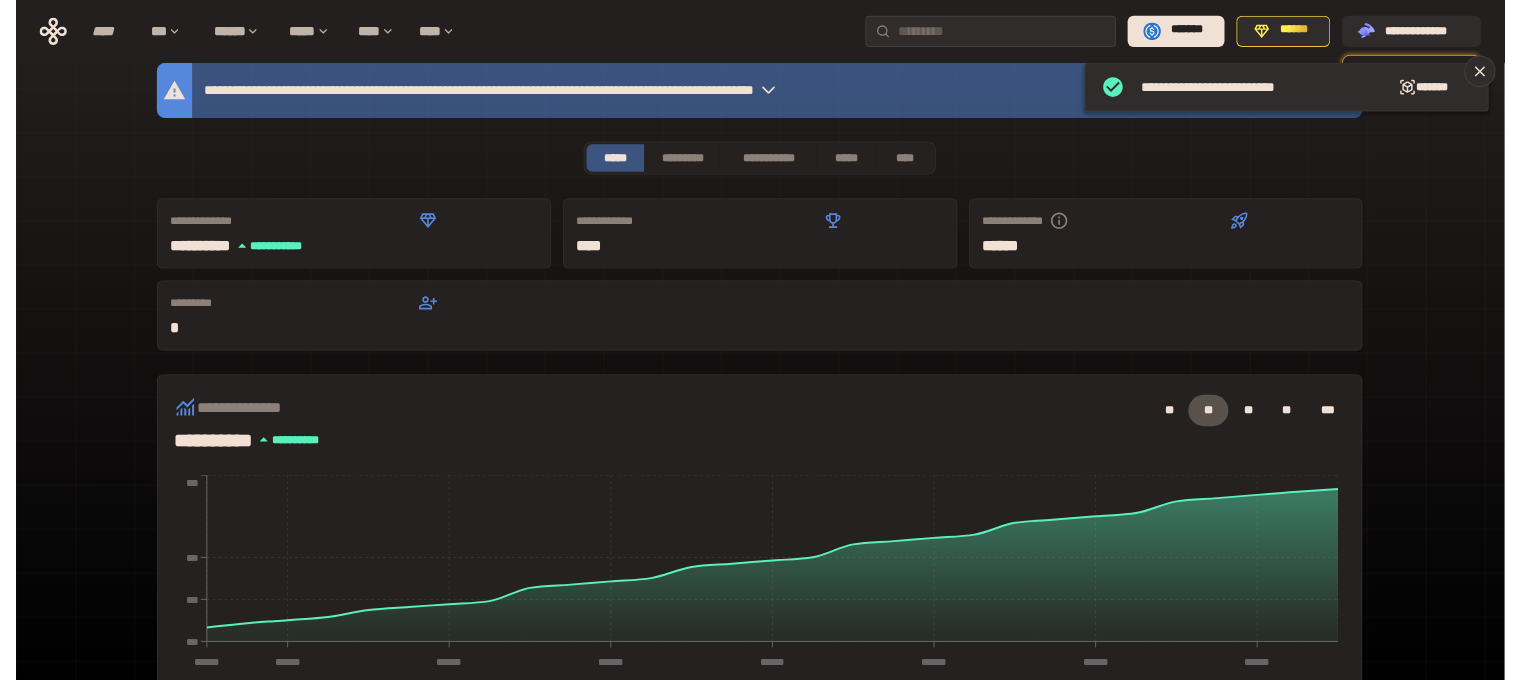 scroll, scrollTop: 0, scrollLeft: 0, axis: both 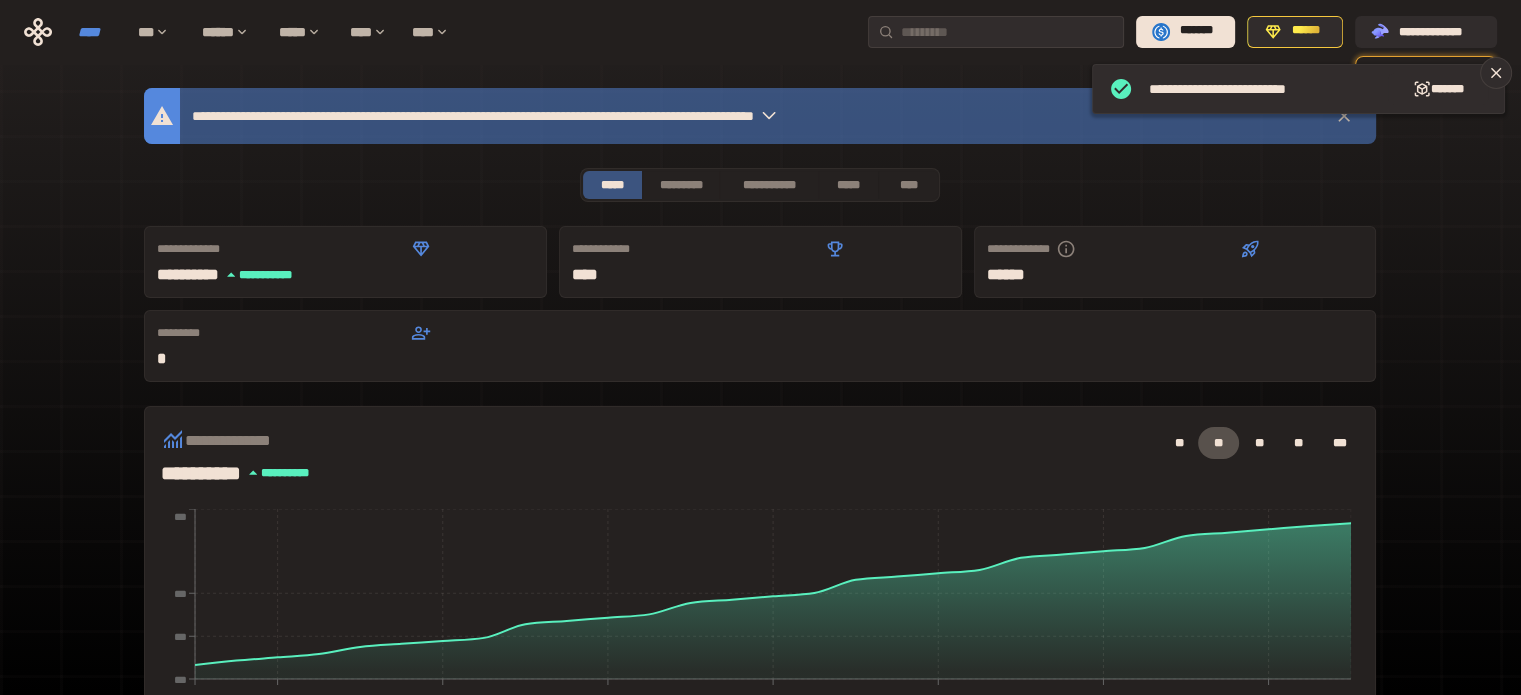 click on "****" at bounding box center (98, 32) 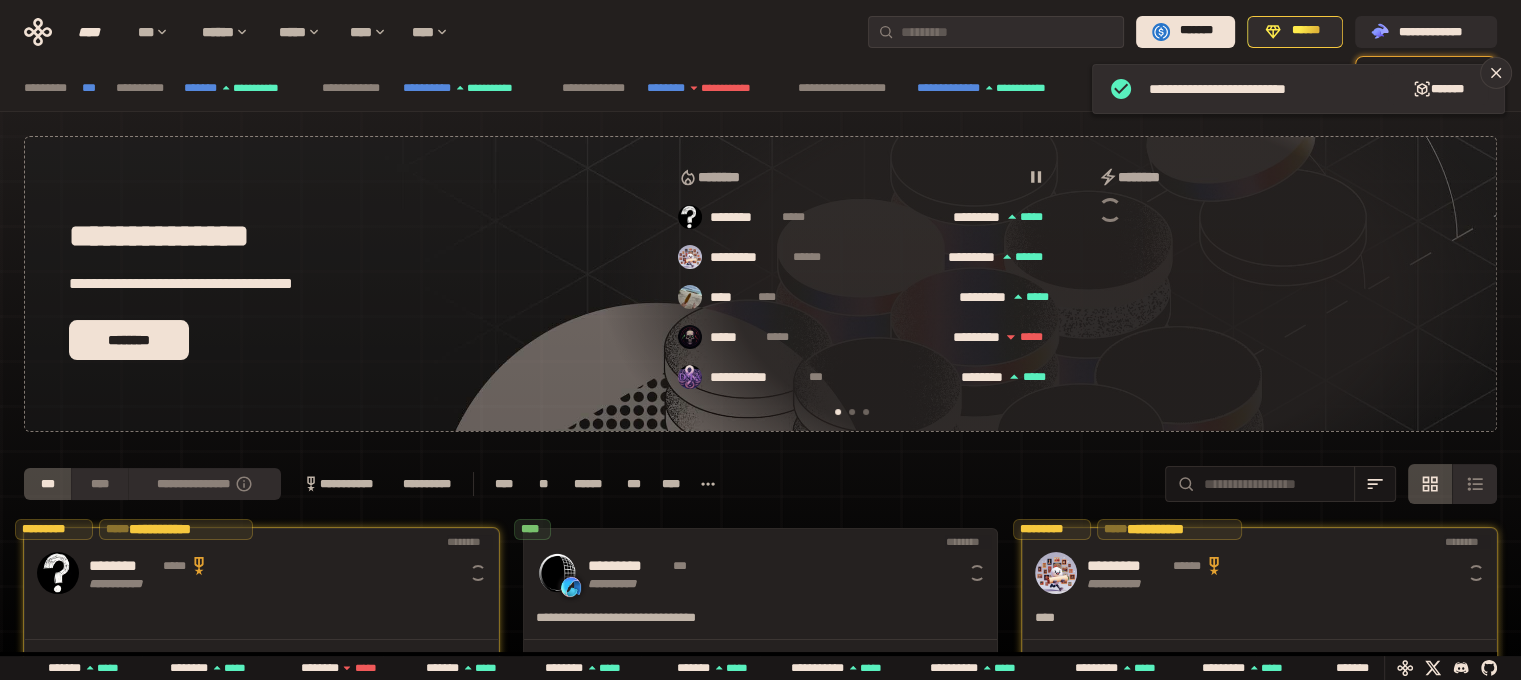 scroll, scrollTop: 0, scrollLeft: 16, axis: horizontal 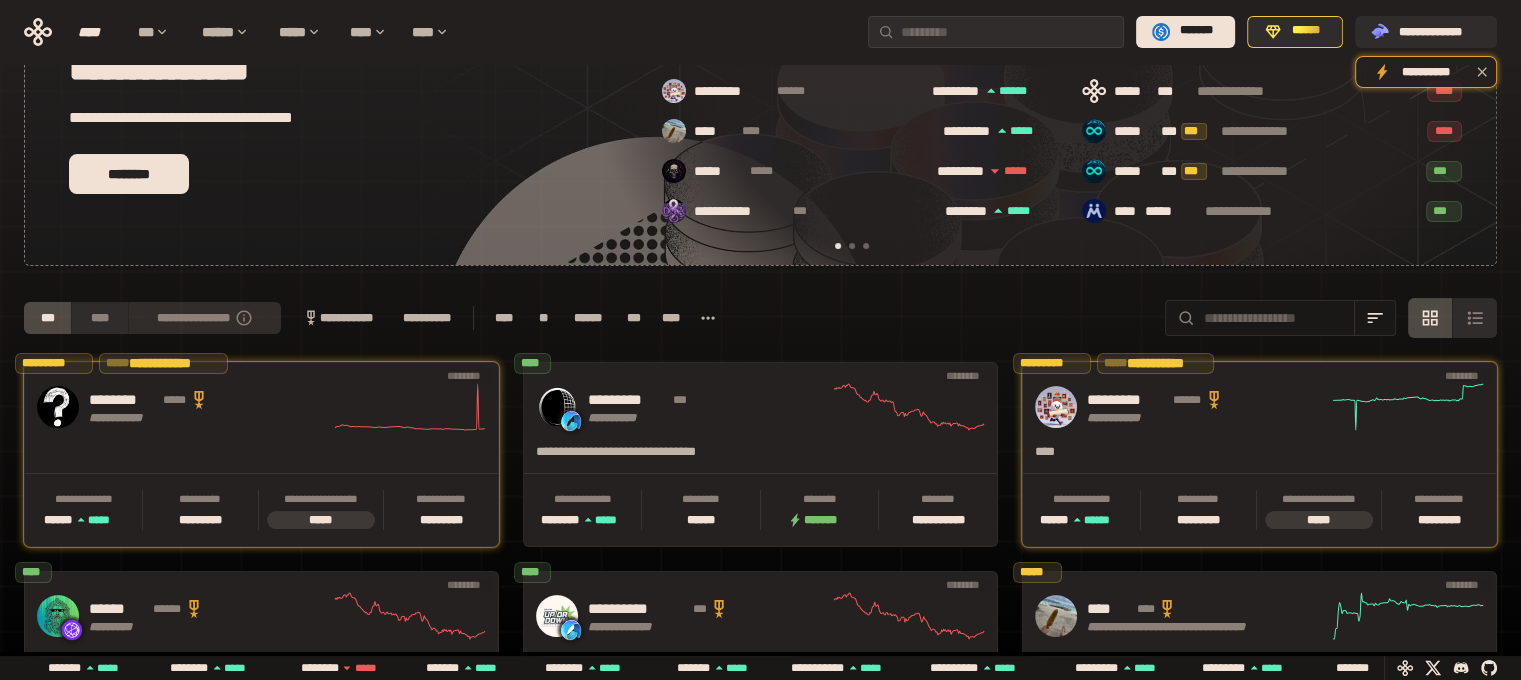click on "**********" at bounding box center (204, 318) 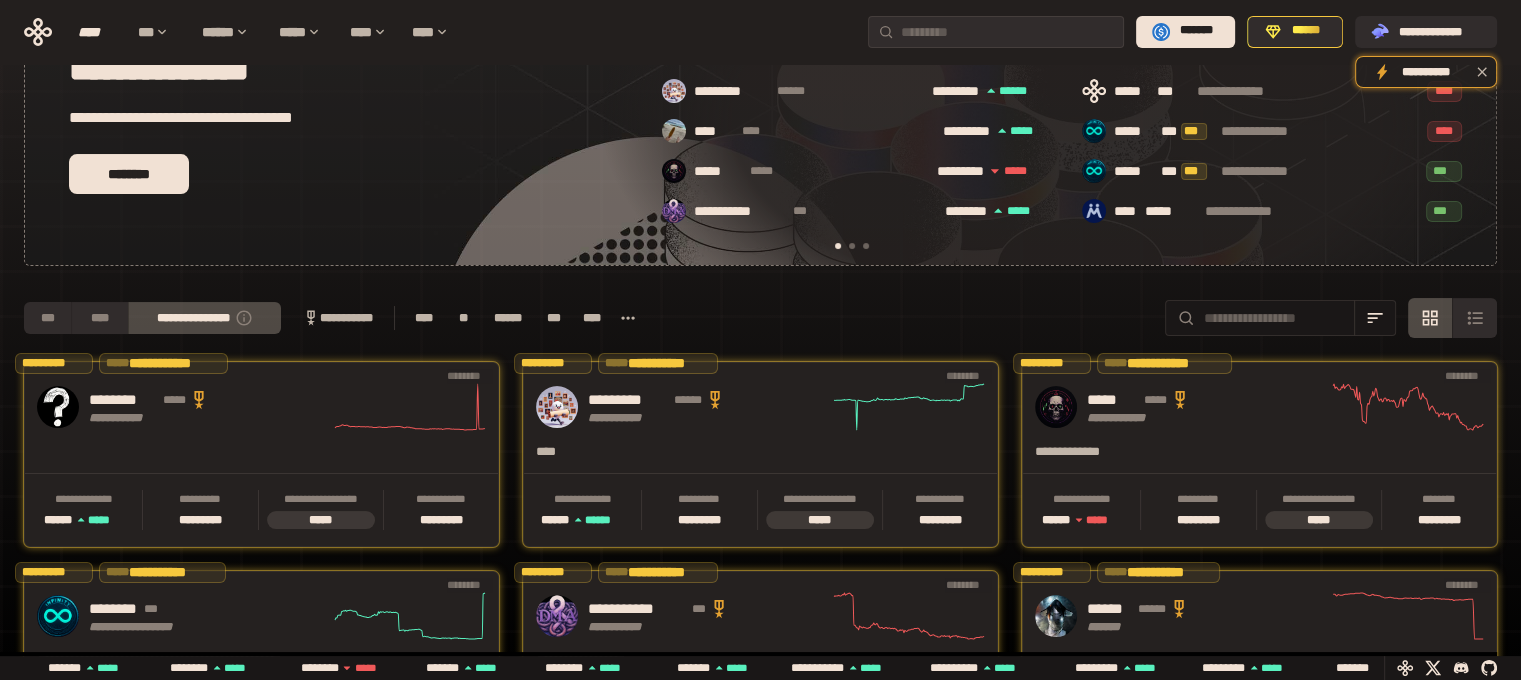 scroll, scrollTop: 333, scrollLeft: 0, axis: vertical 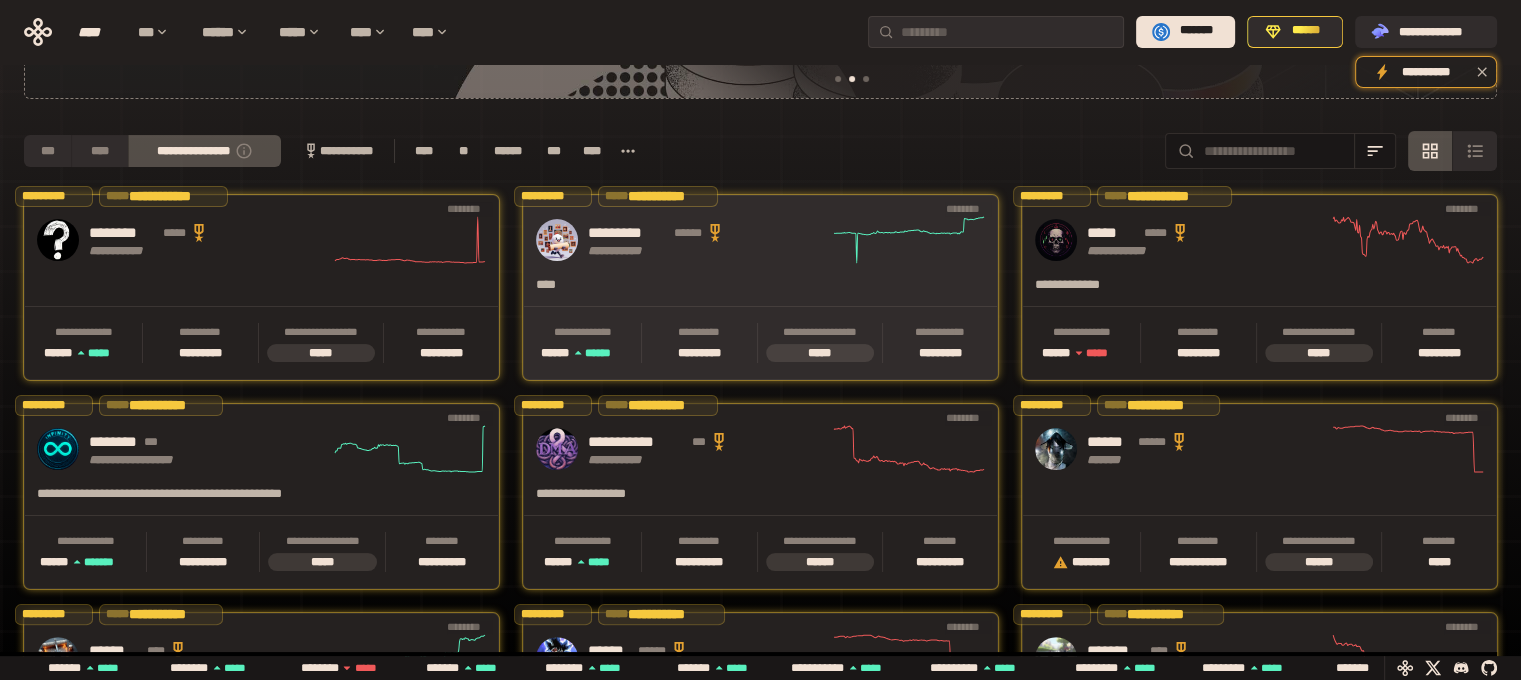 click on "**********" at bounding box center [760, 240] 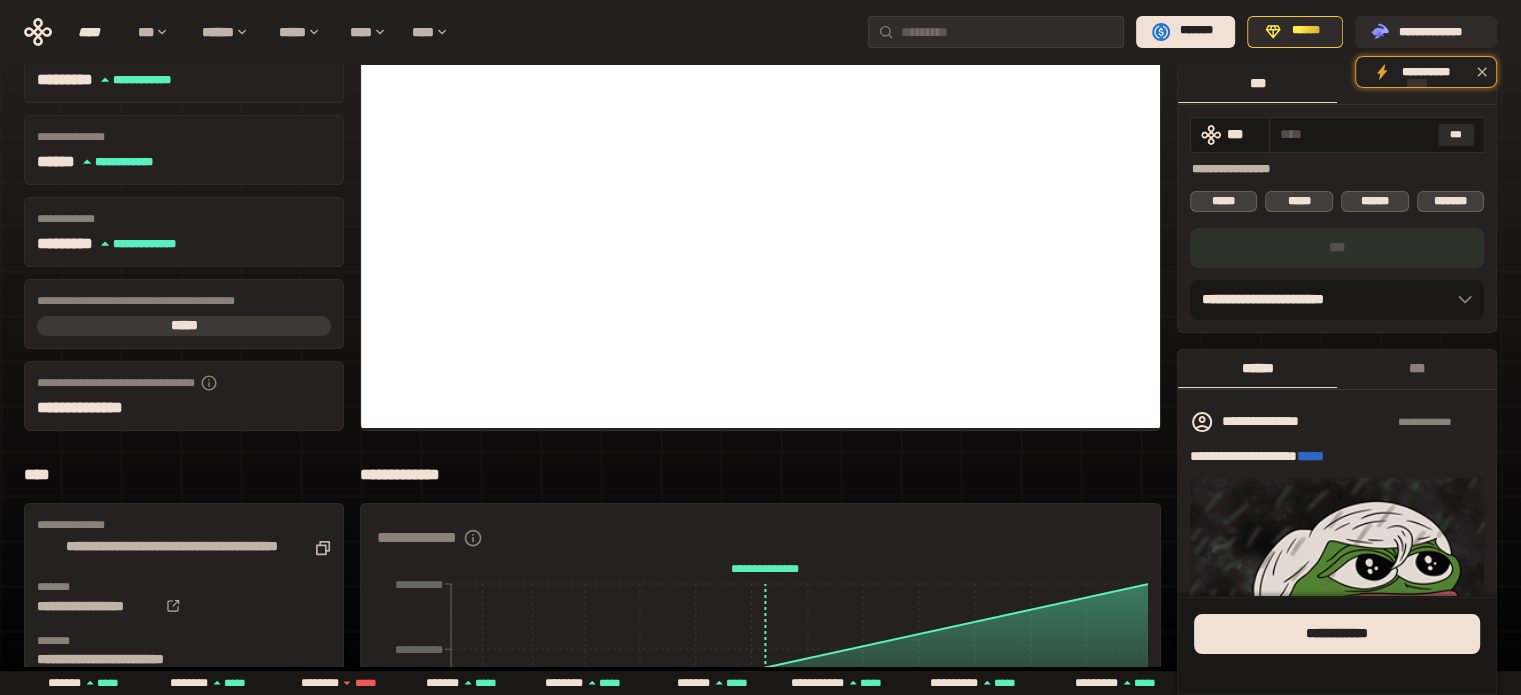 scroll, scrollTop: 166, scrollLeft: 0, axis: vertical 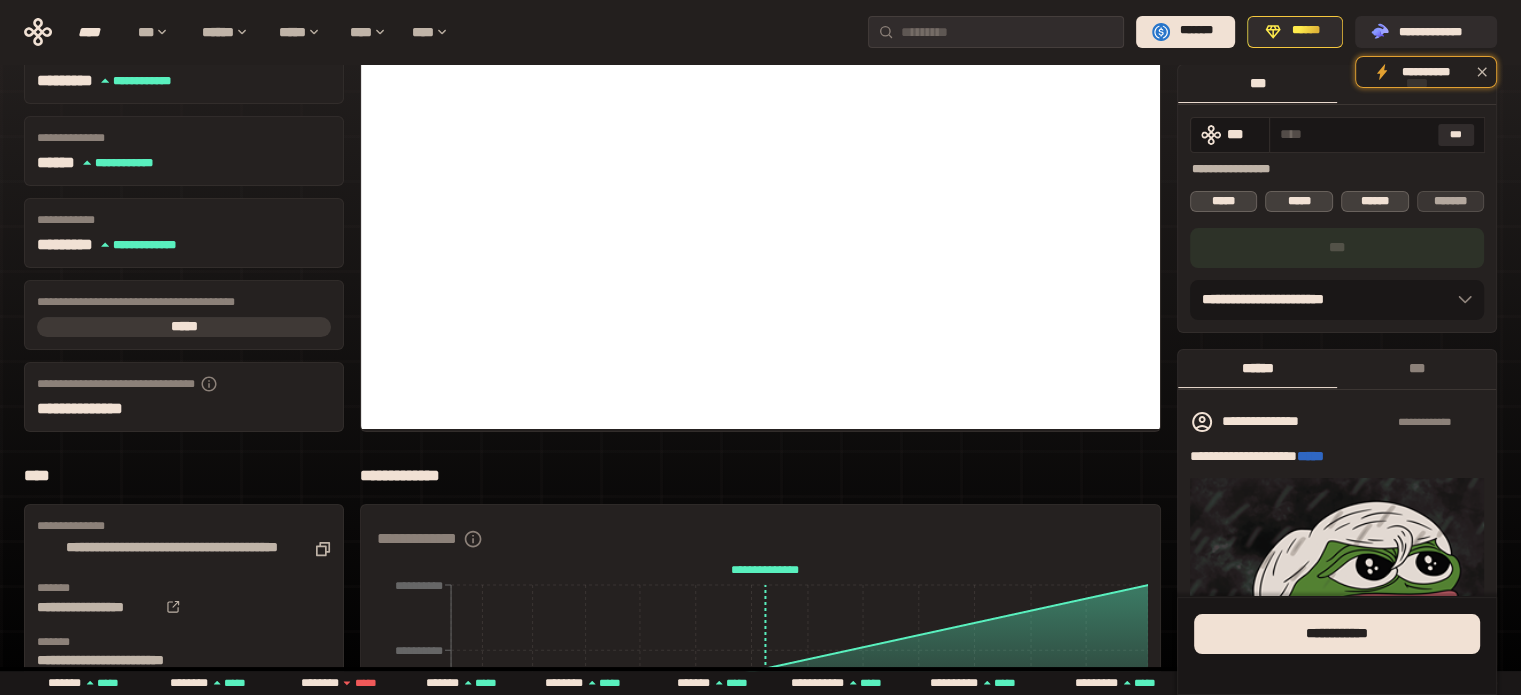 click on "*******" at bounding box center [1451, 201] 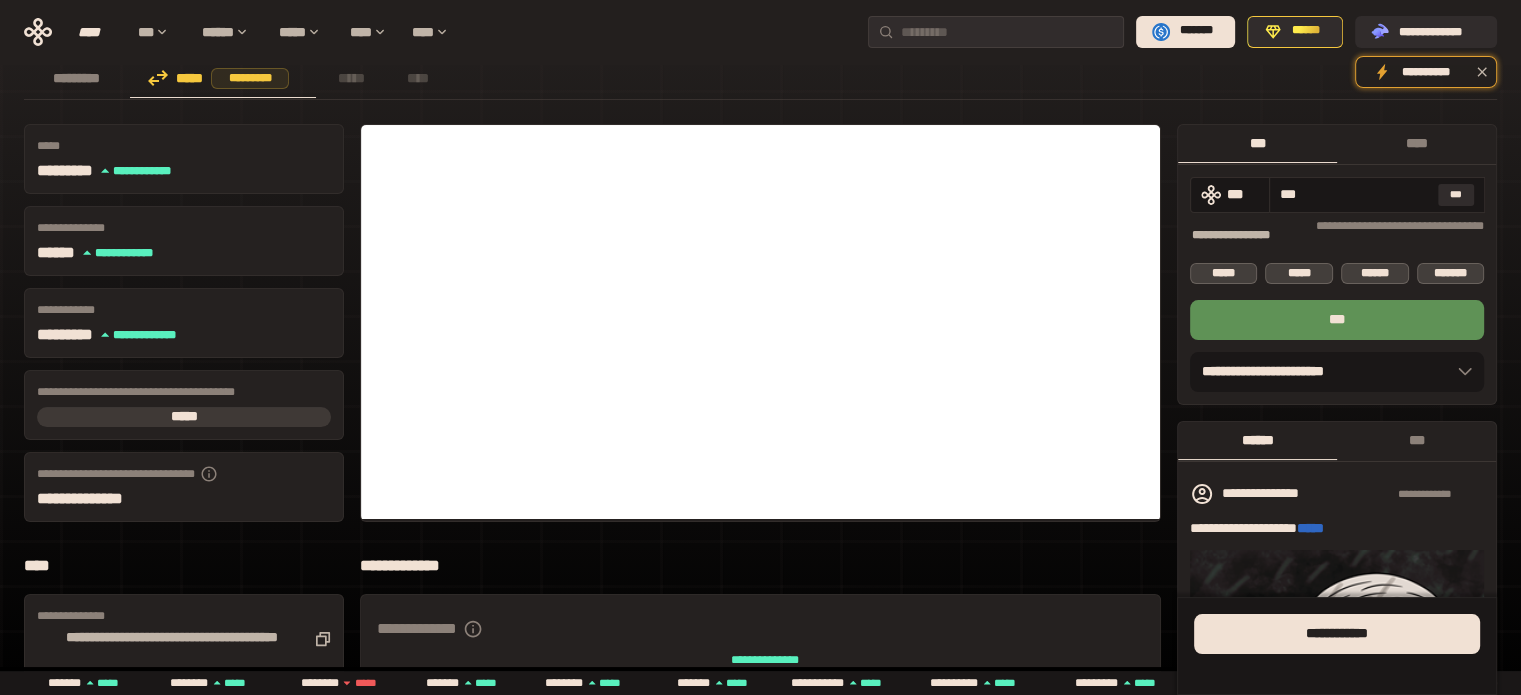 scroll, scrollTop: 0, scrollLeft: 0, axis: both 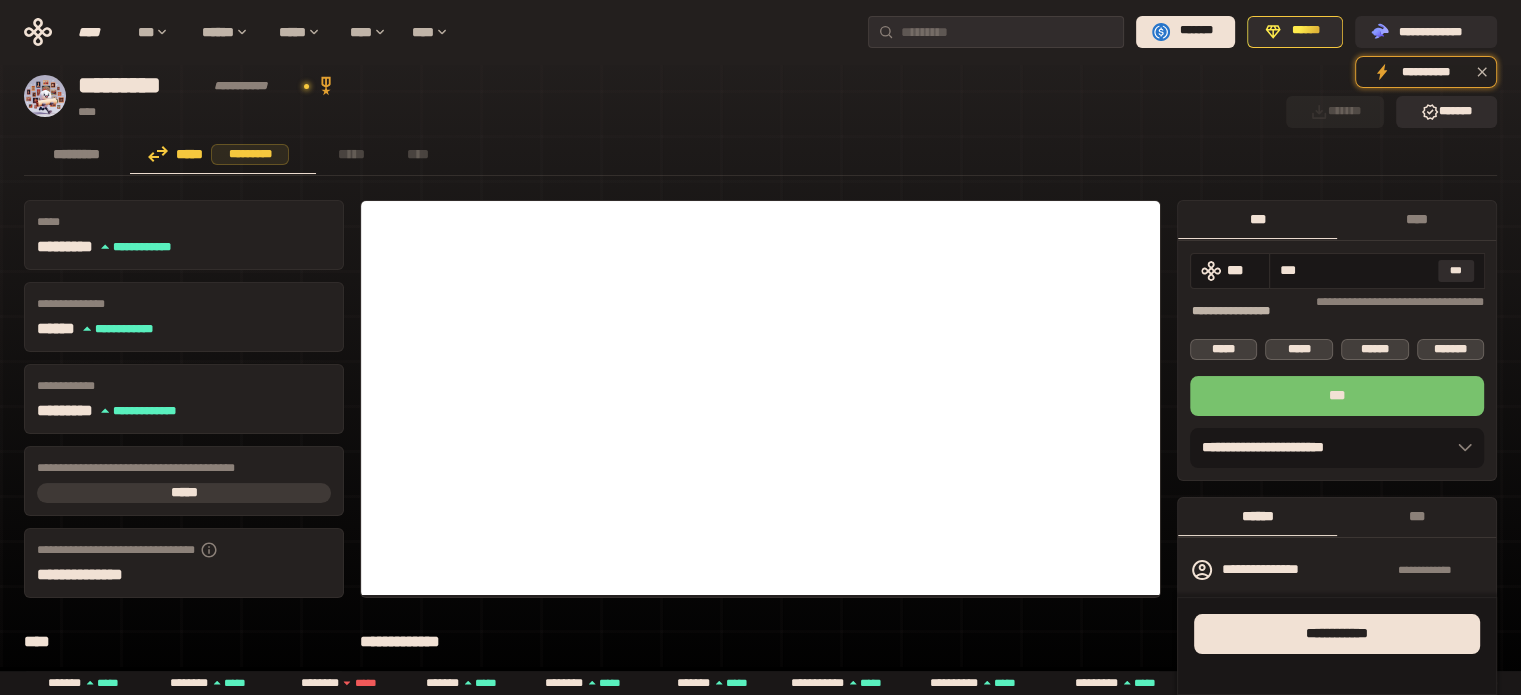 click on "***" at bounding box center (1337, 396) 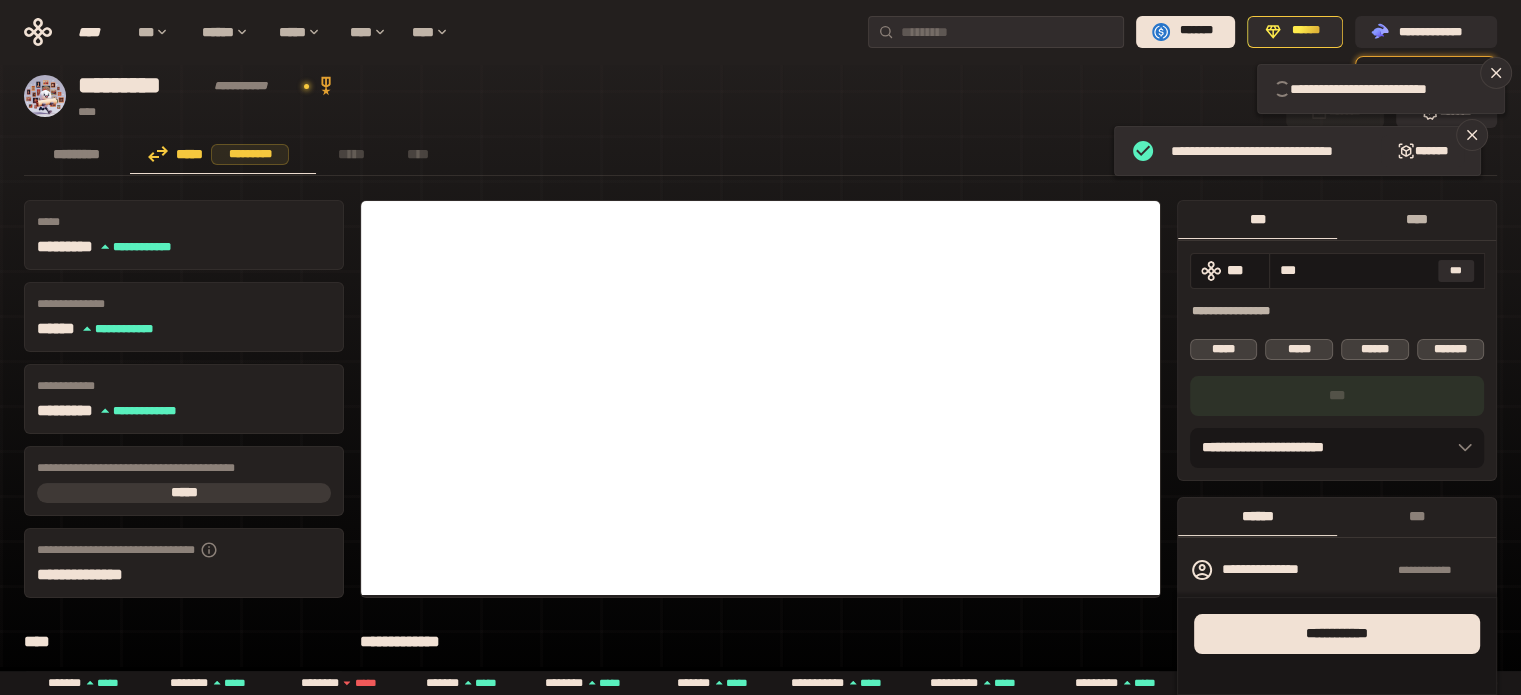 click on "****" at bounding box center (1416, 219) 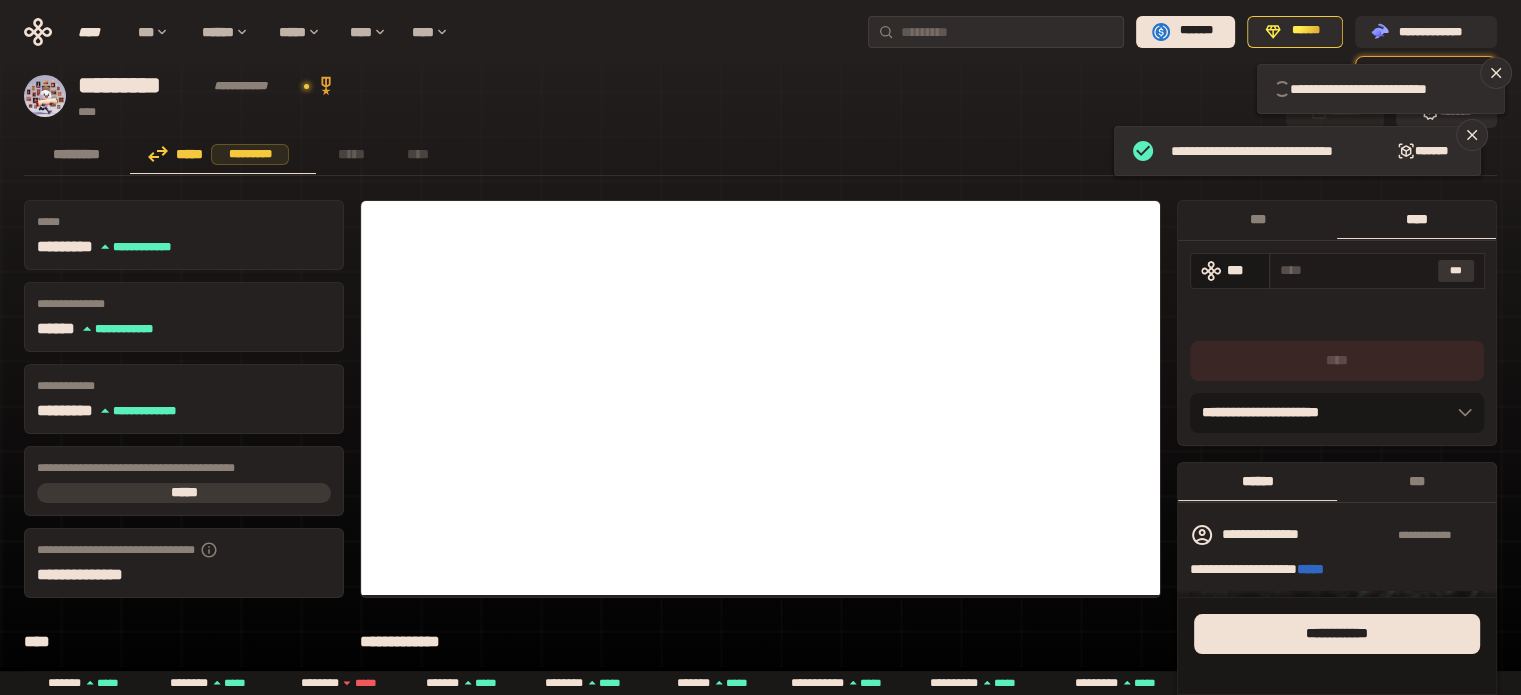 click on "***" at bounding box center (1456, 271) 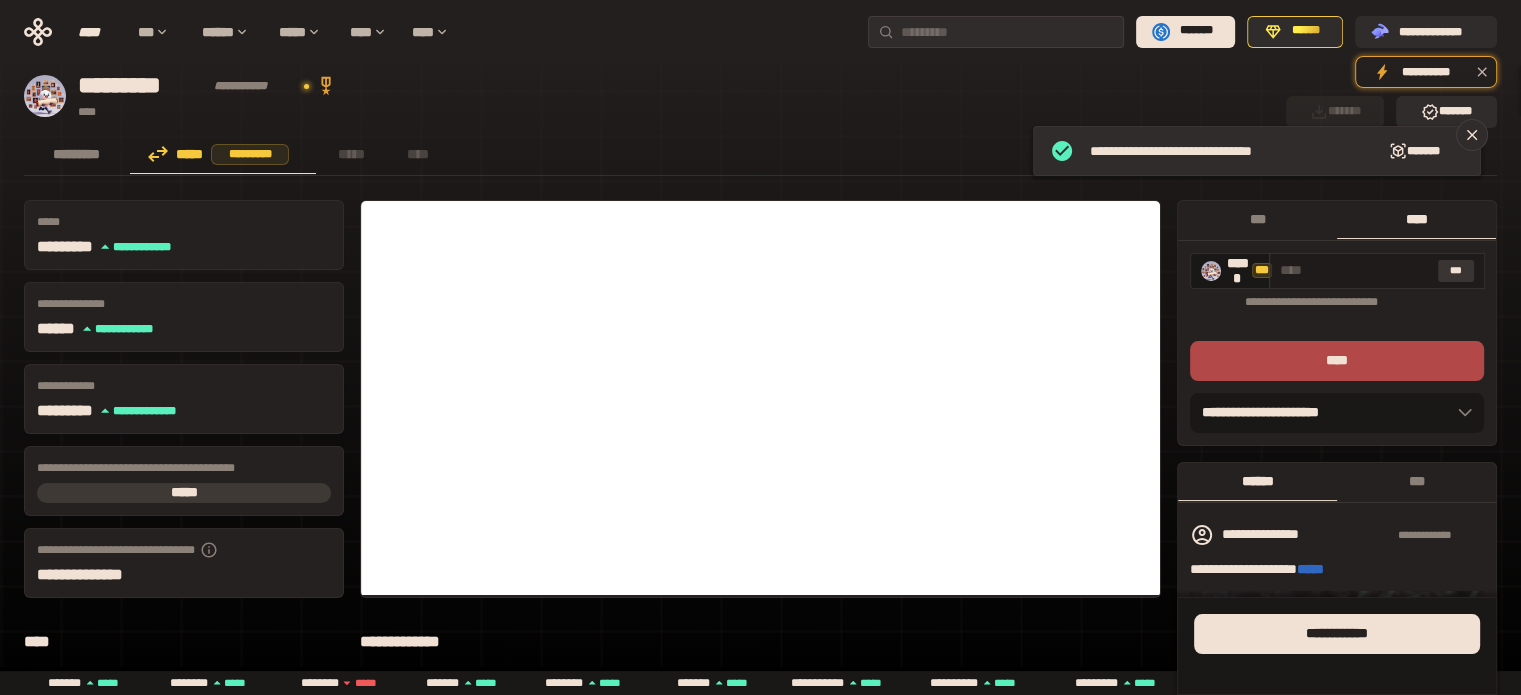 click on "***" at bounding box center (1456, 271) 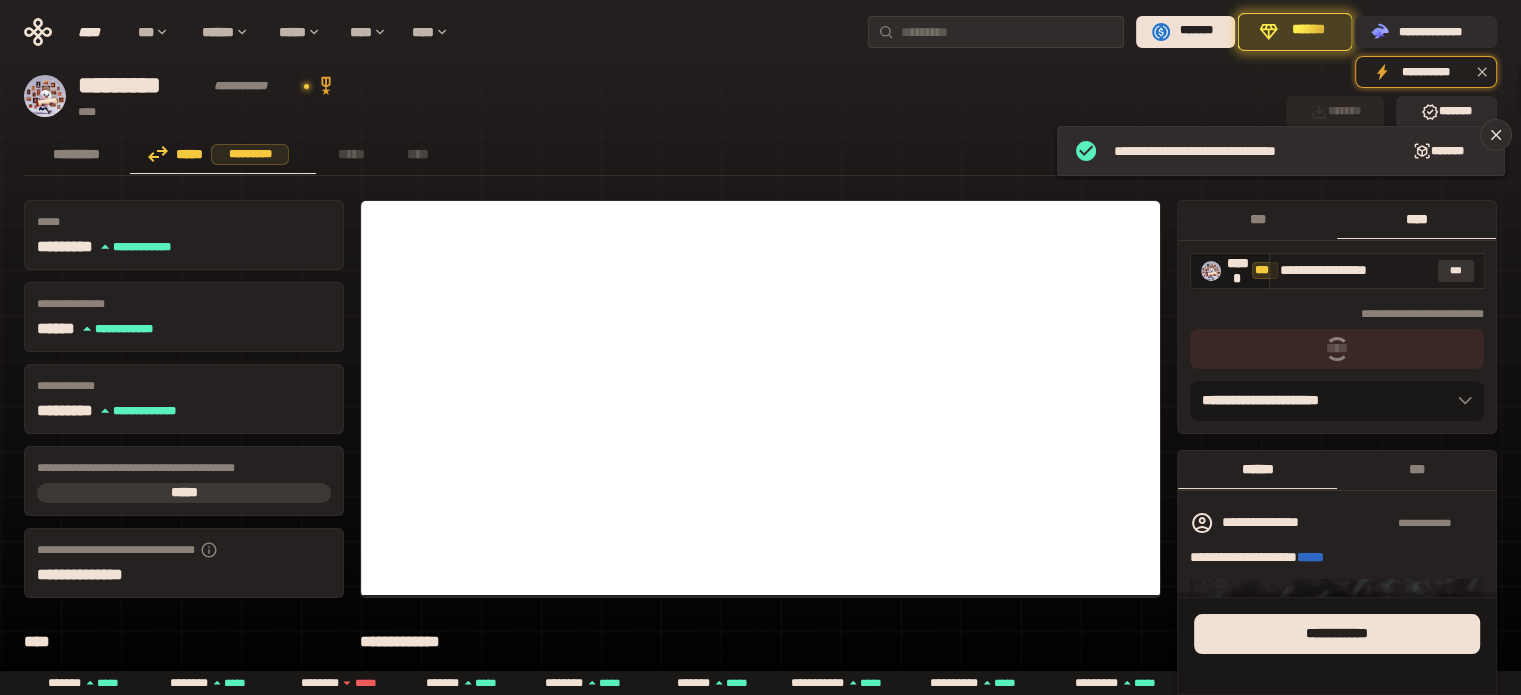 click on "***" at bounding box center [1456, 271] 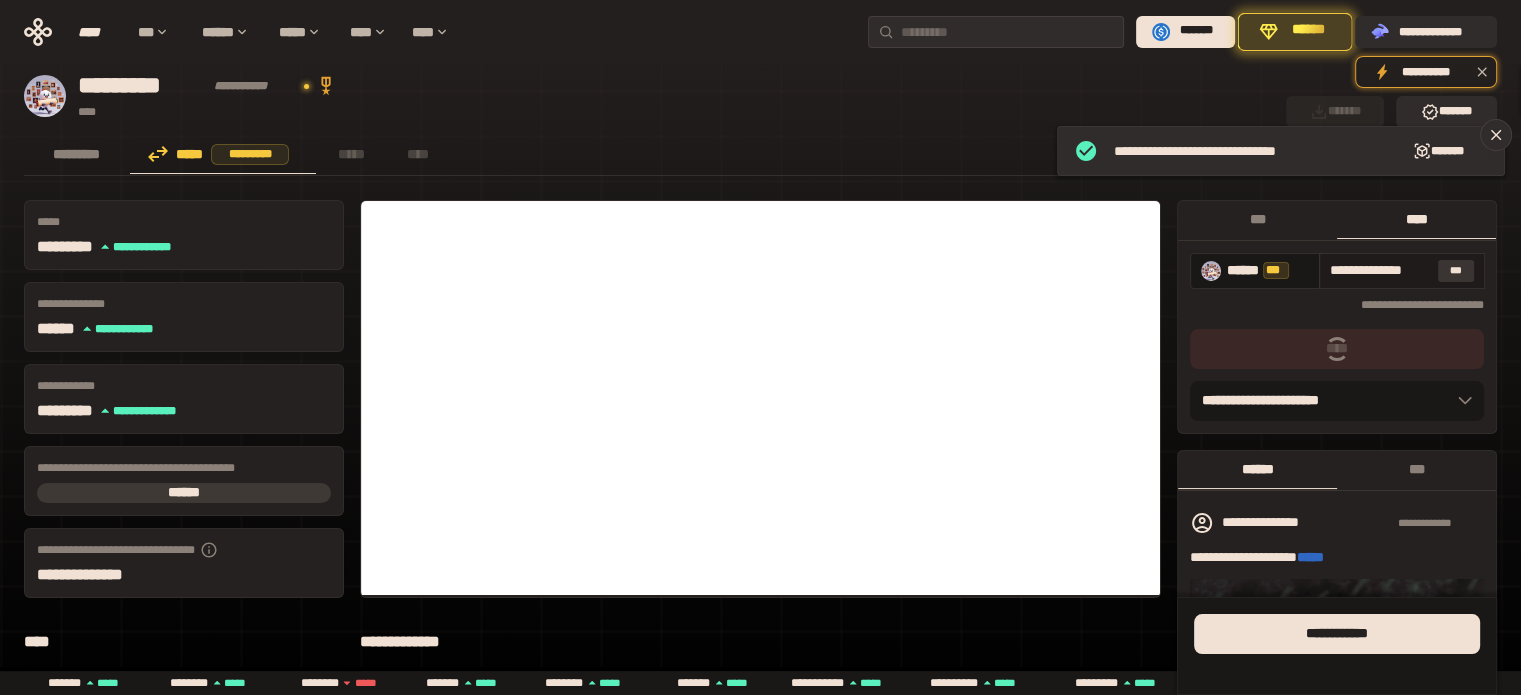 click on "***" at bounding box center (1456, 271) 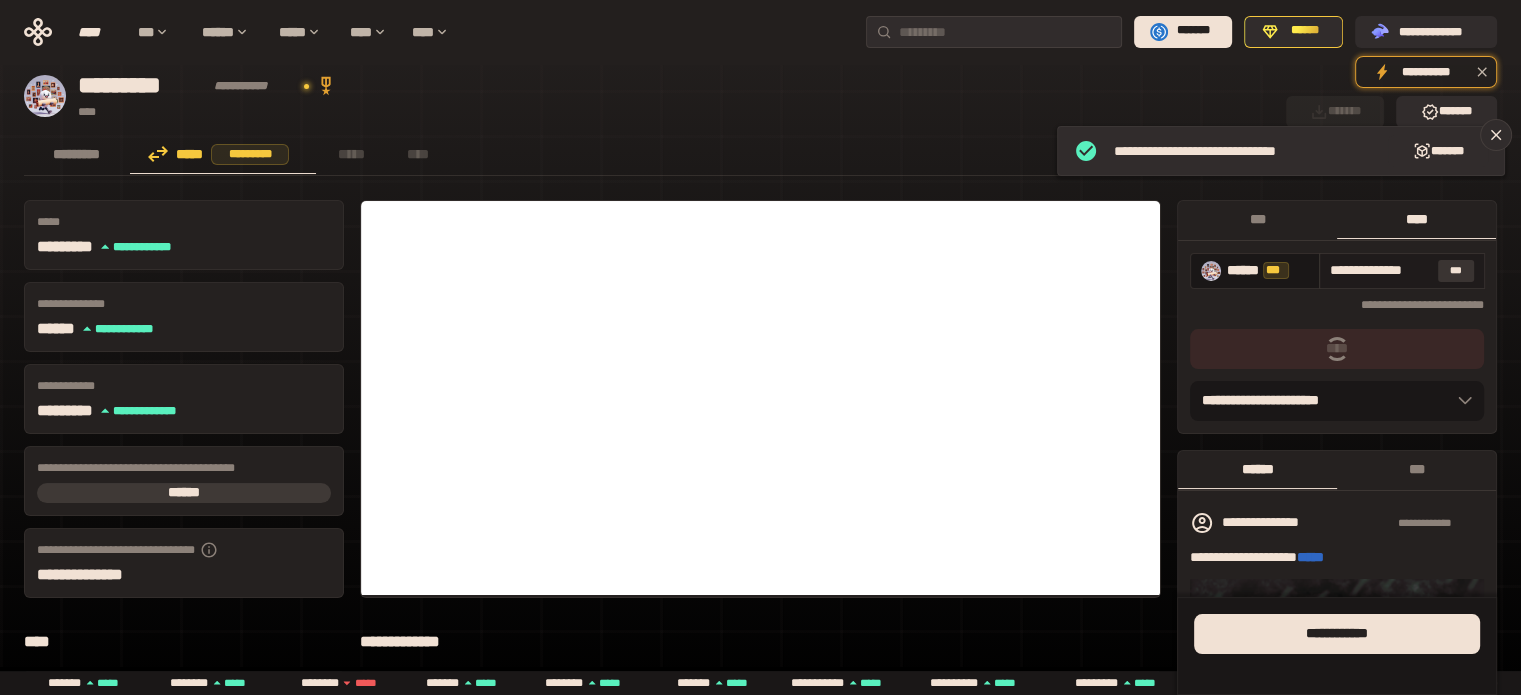 scroll, scrollTop: 0, scrollLeft: 8, axis: horizontal 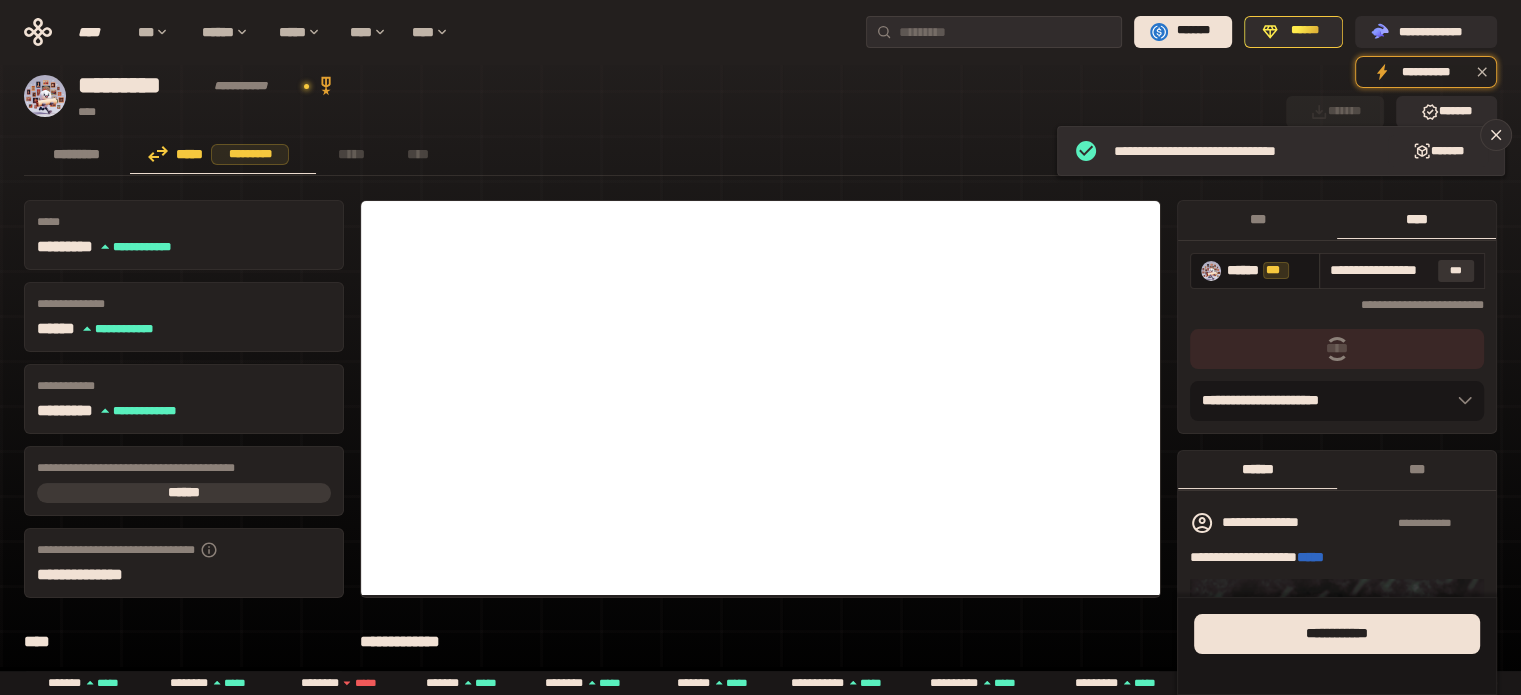 click on "***" at bounding box center (1456, 271) 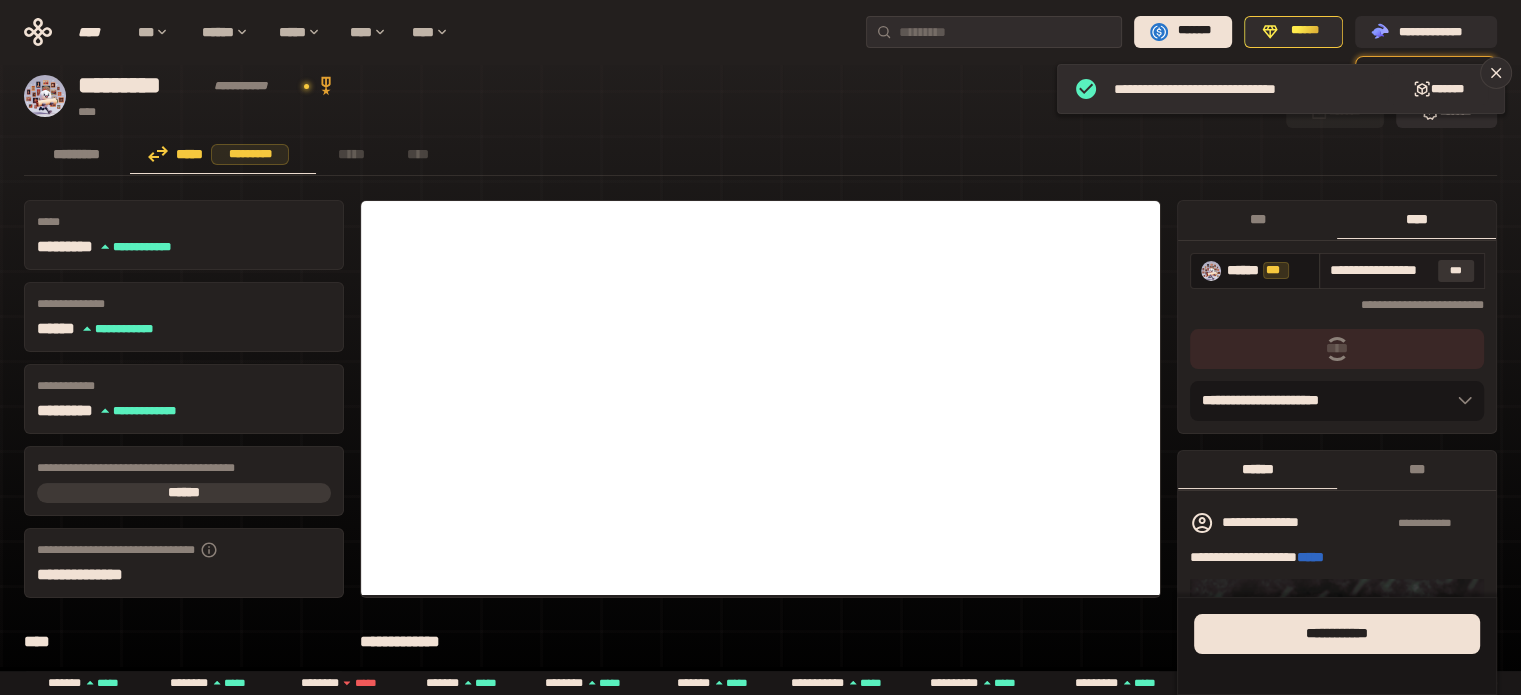 click on "***" at bounding box center (1456, 271) 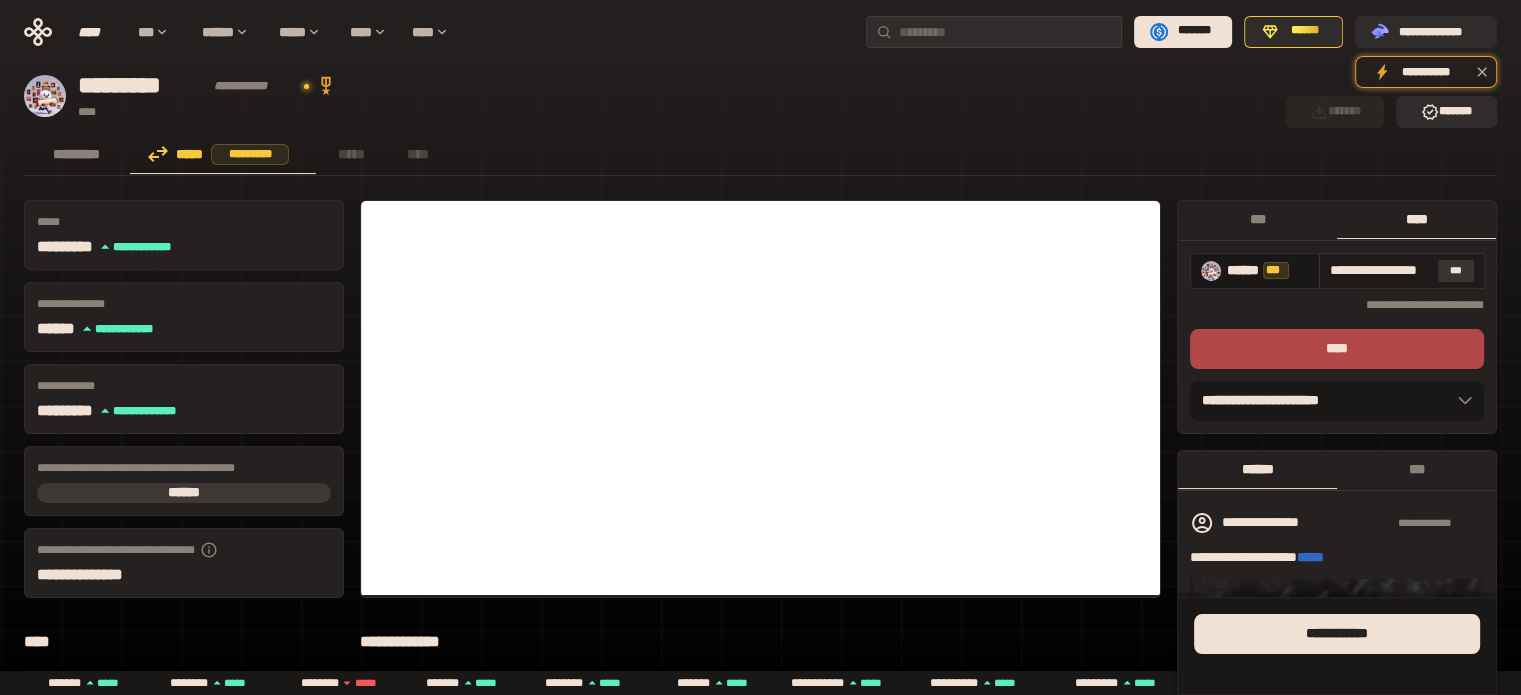 scroll, scrollTop: 0, scrollLeft: 36, axis: horizontal 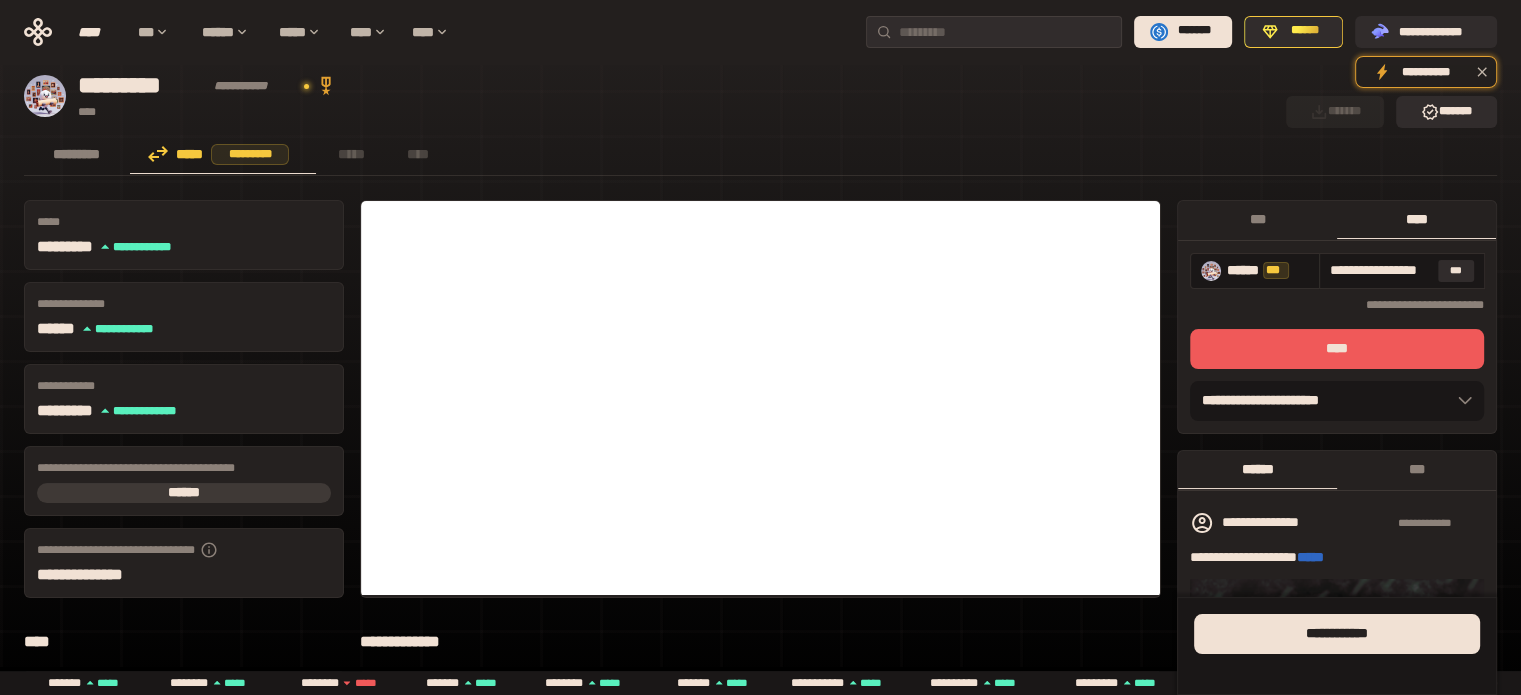 click on "****" at bounding box center [1337, 349] 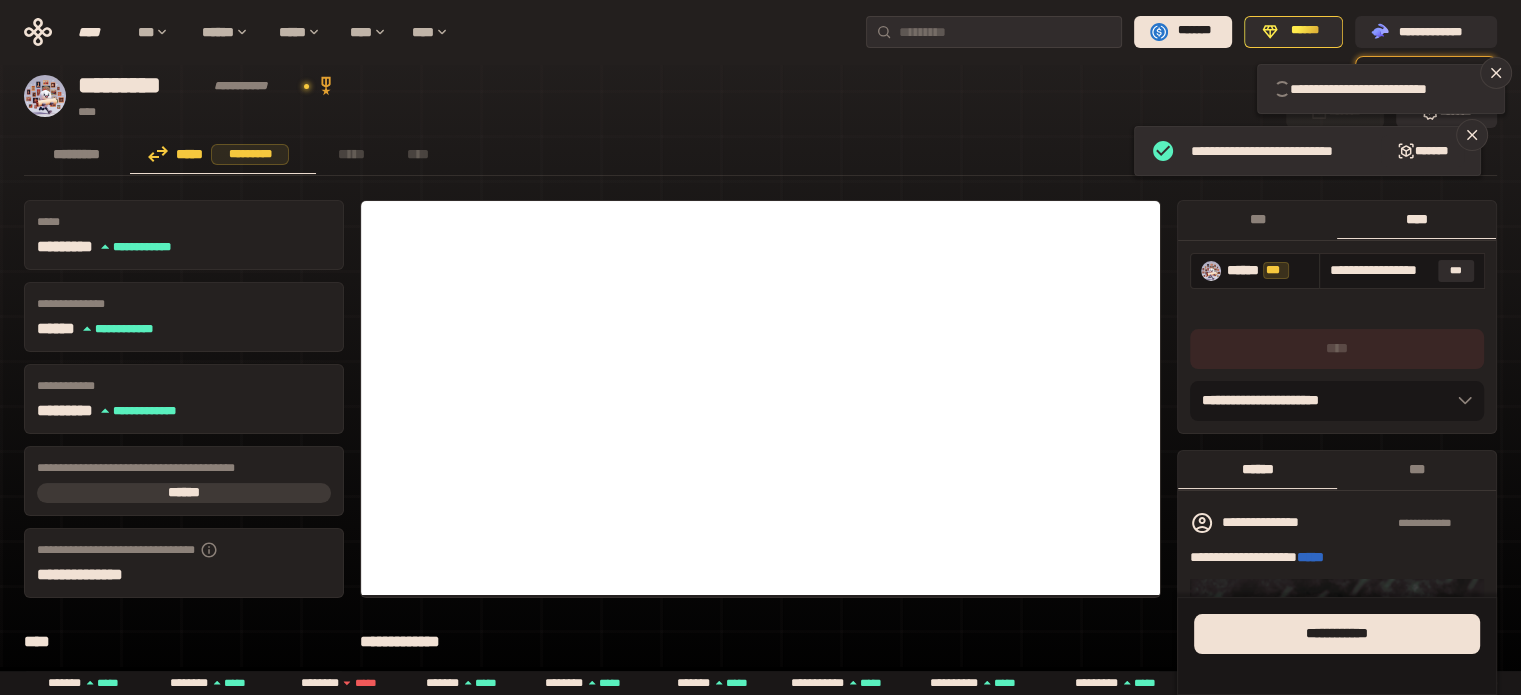 type 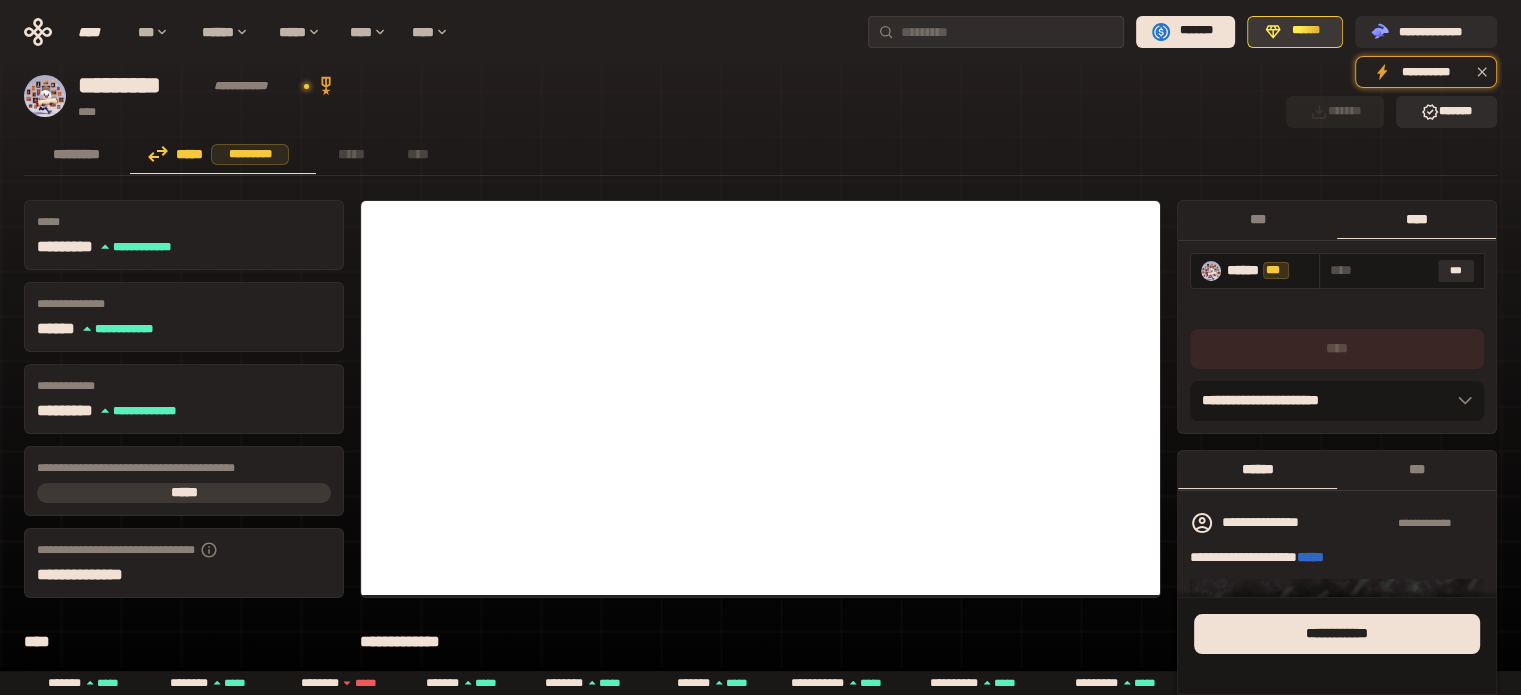 click on "******" at bounding box center (1295, 32) 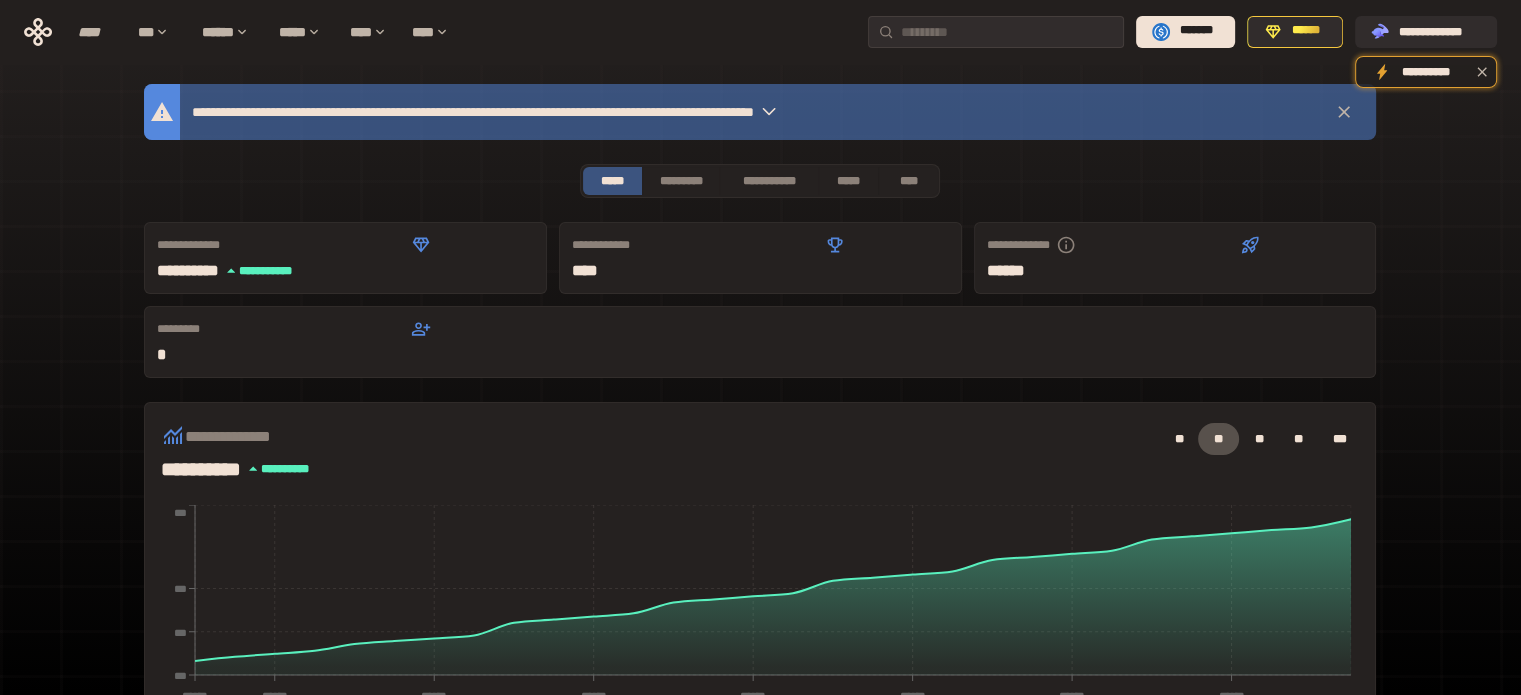 scroll, scrollTop: 0, scrollLeft: 0, axis: both 